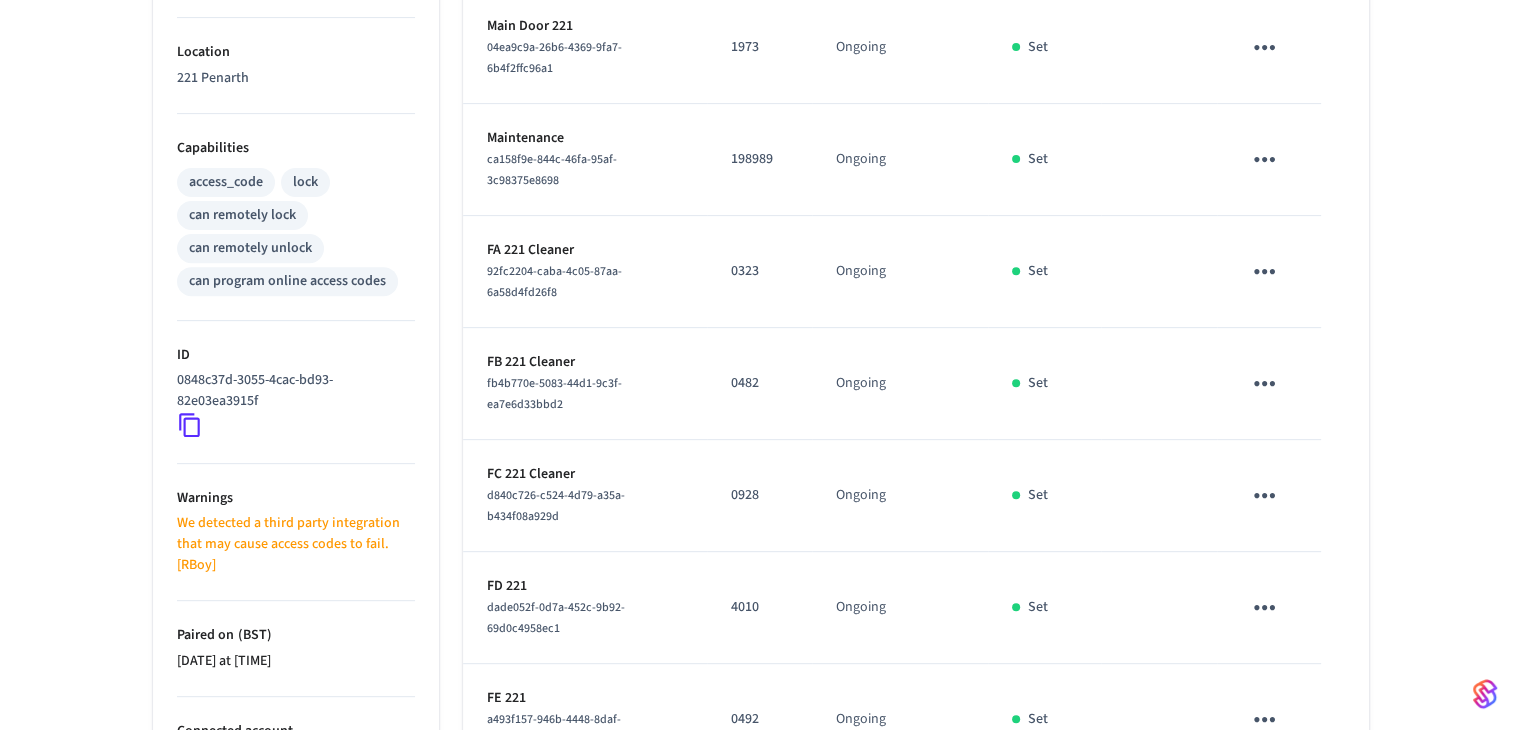 scroll, scrollTop: 856, scrollLeft: 0, axis: vertical 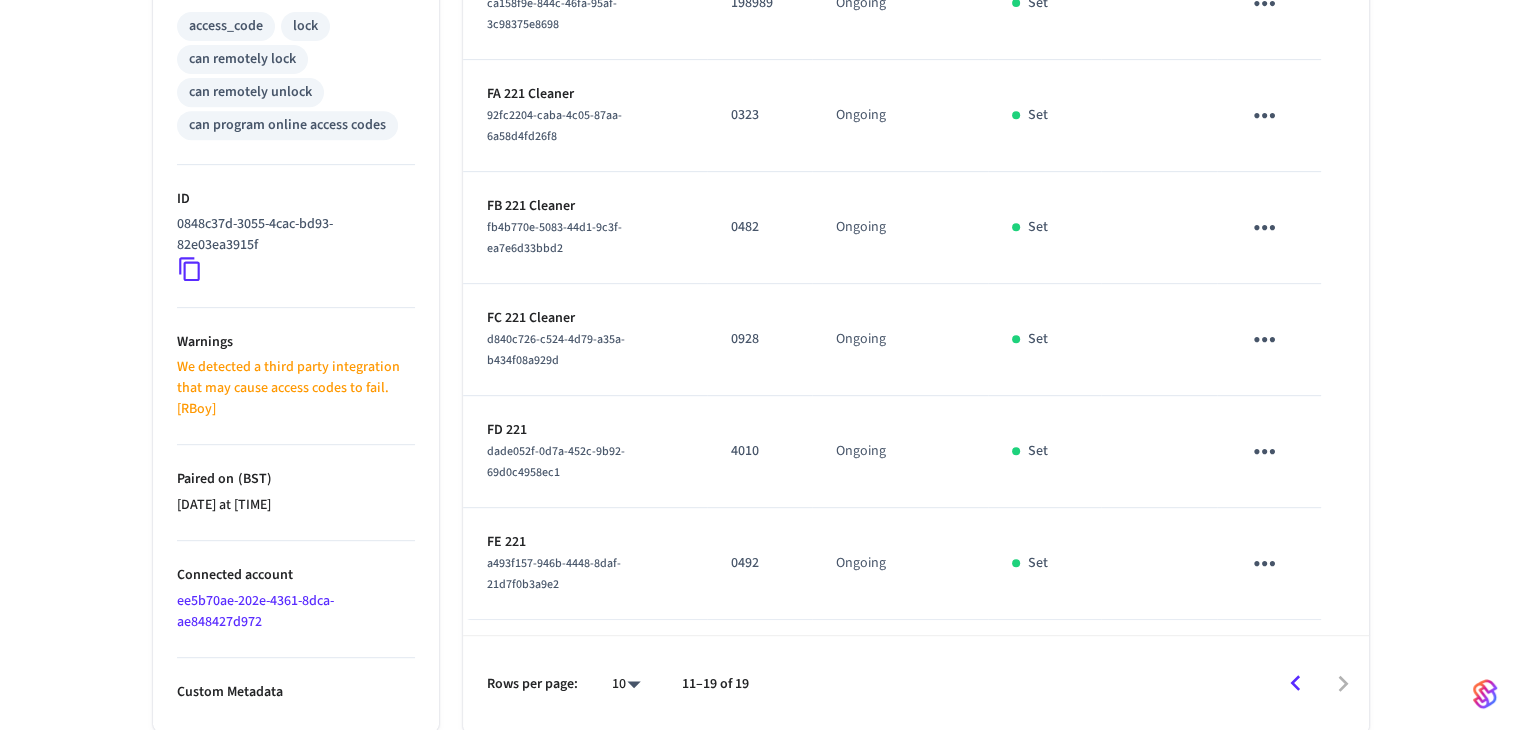 click 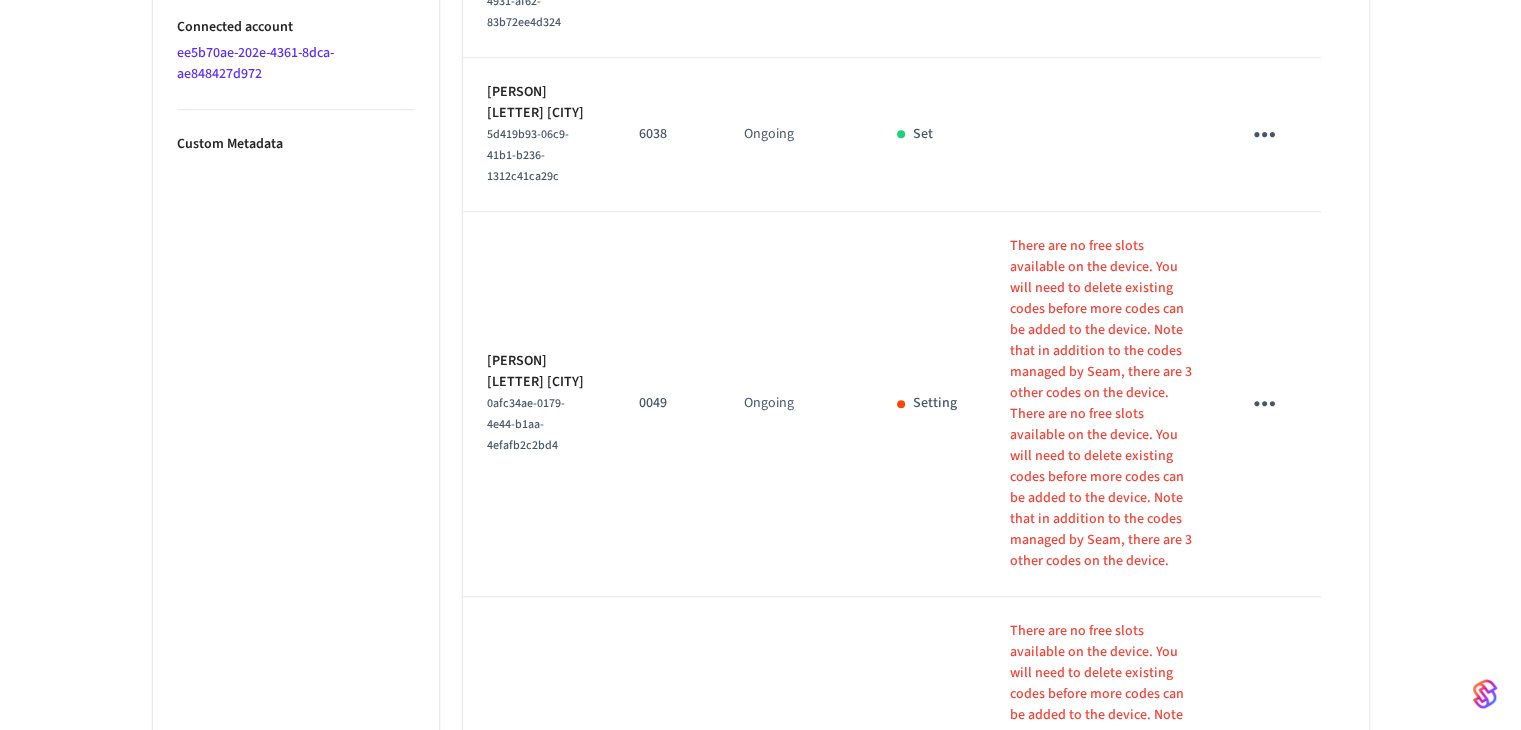 scroll, scrollTop: 1634, scrollLeft: 0, axis: vertical 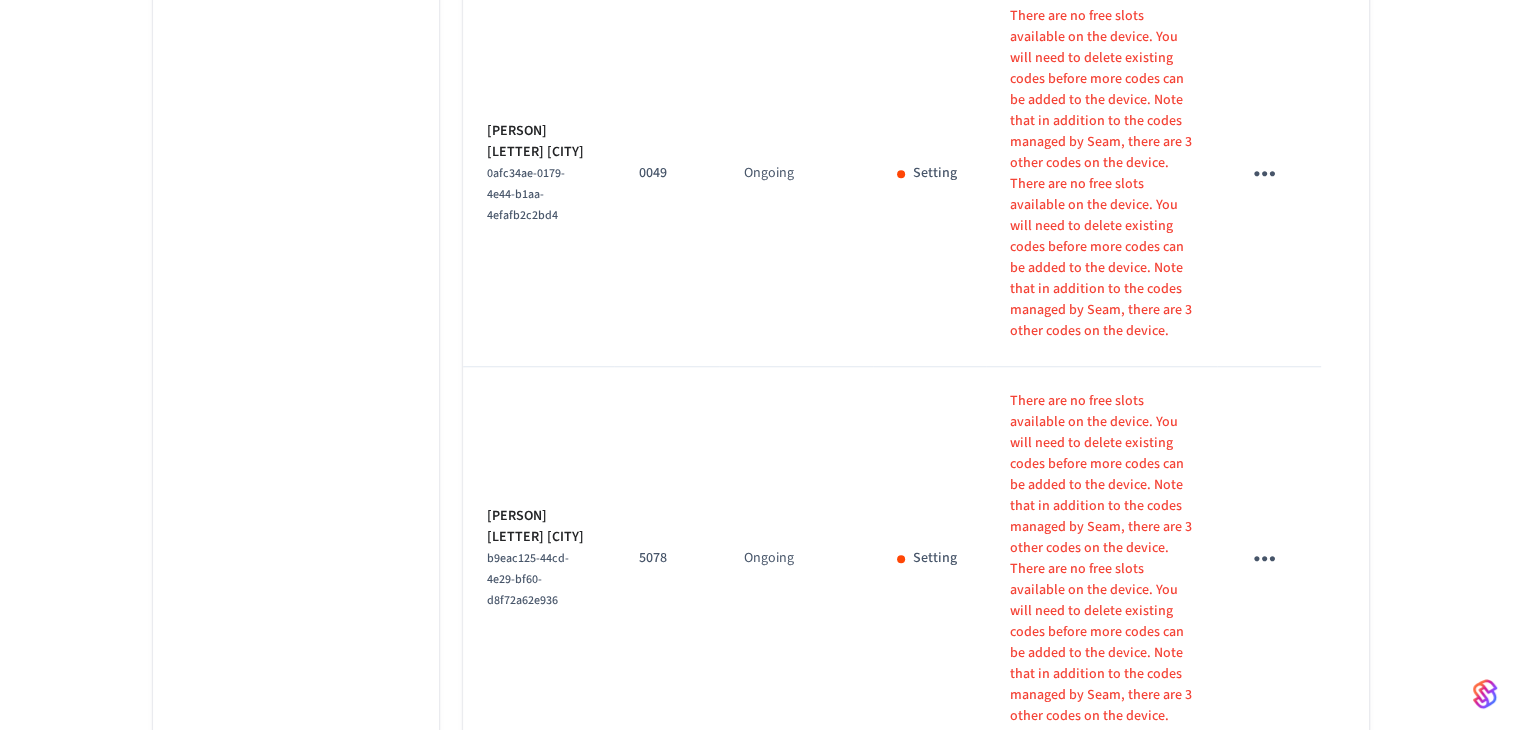 click 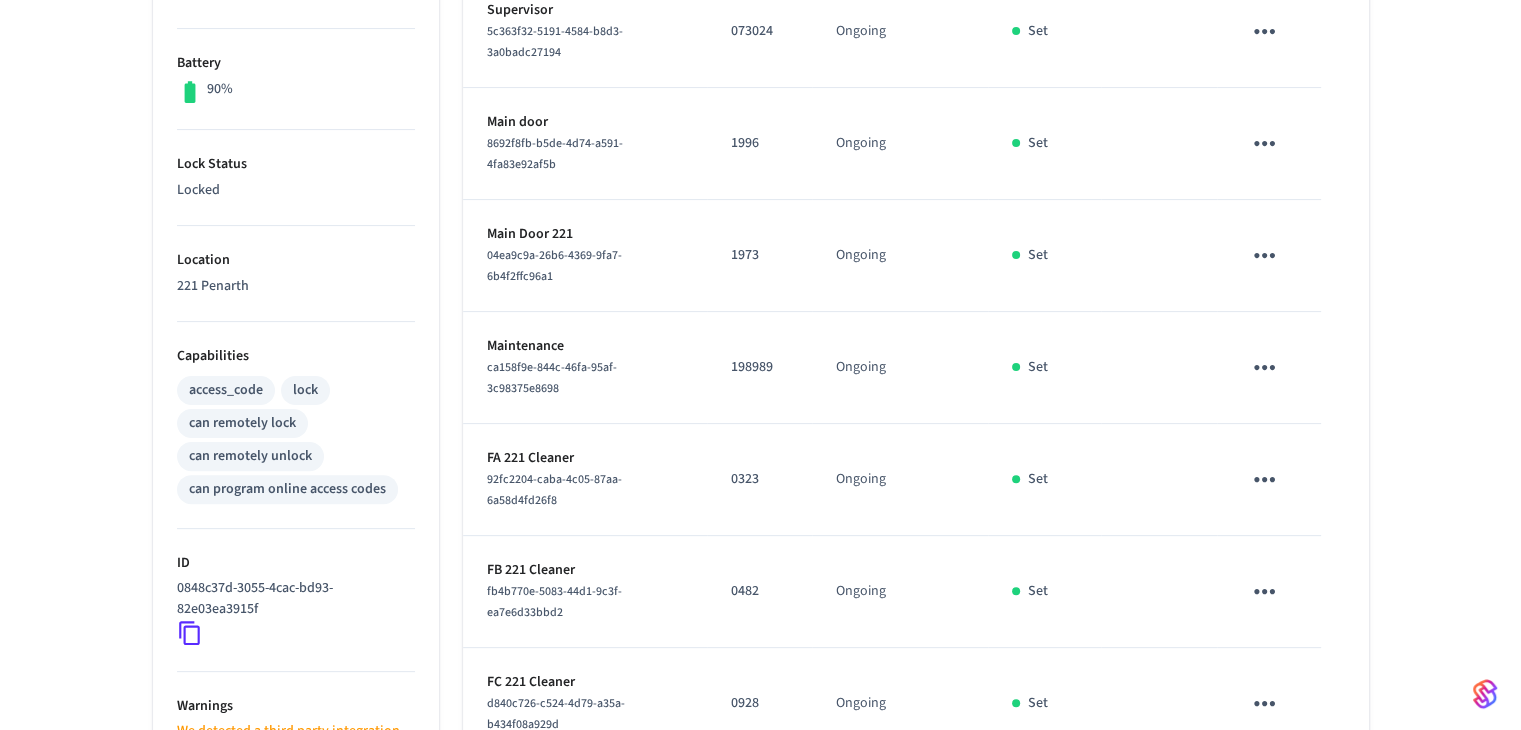 scroll, scrollTop: 856, scrollLeft: 0, axis: vertical 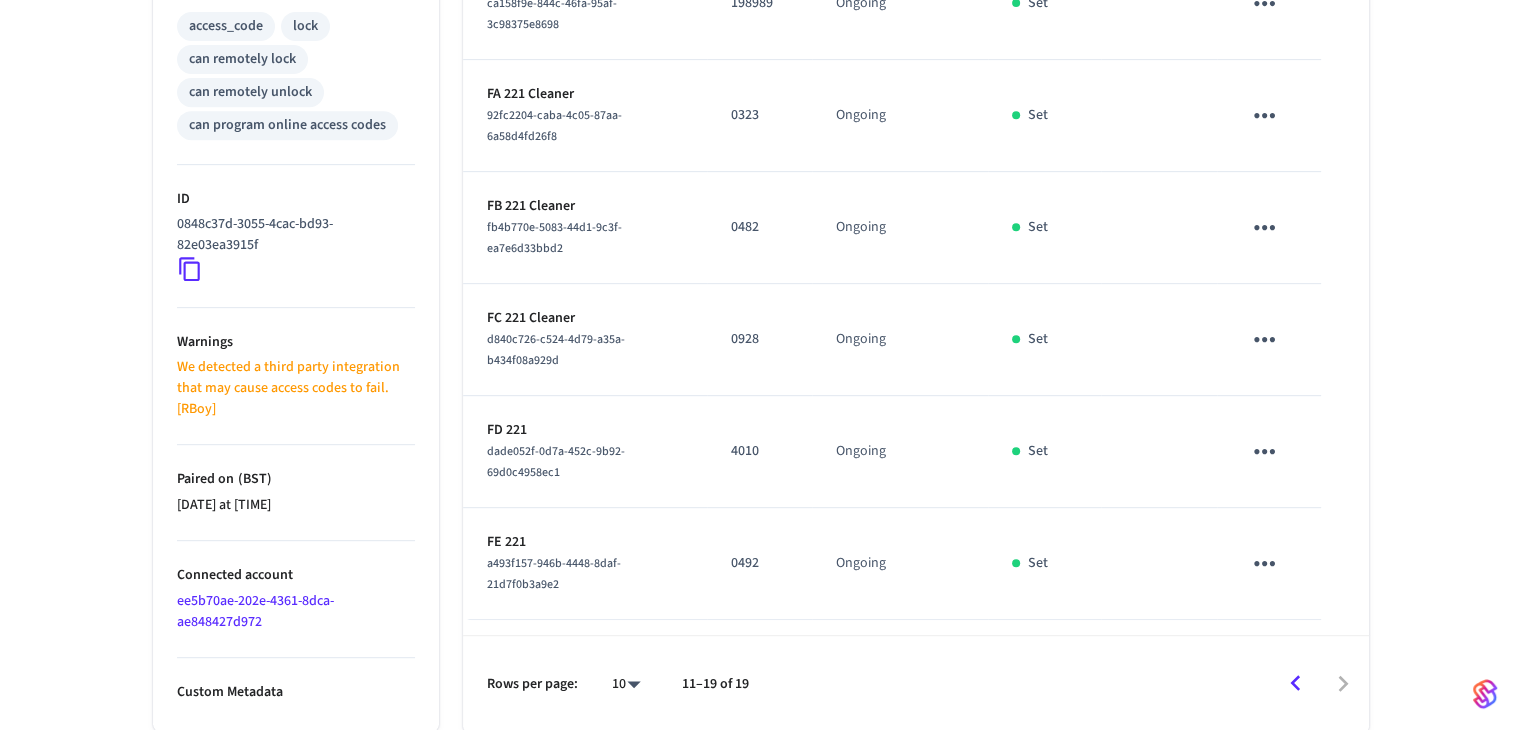click 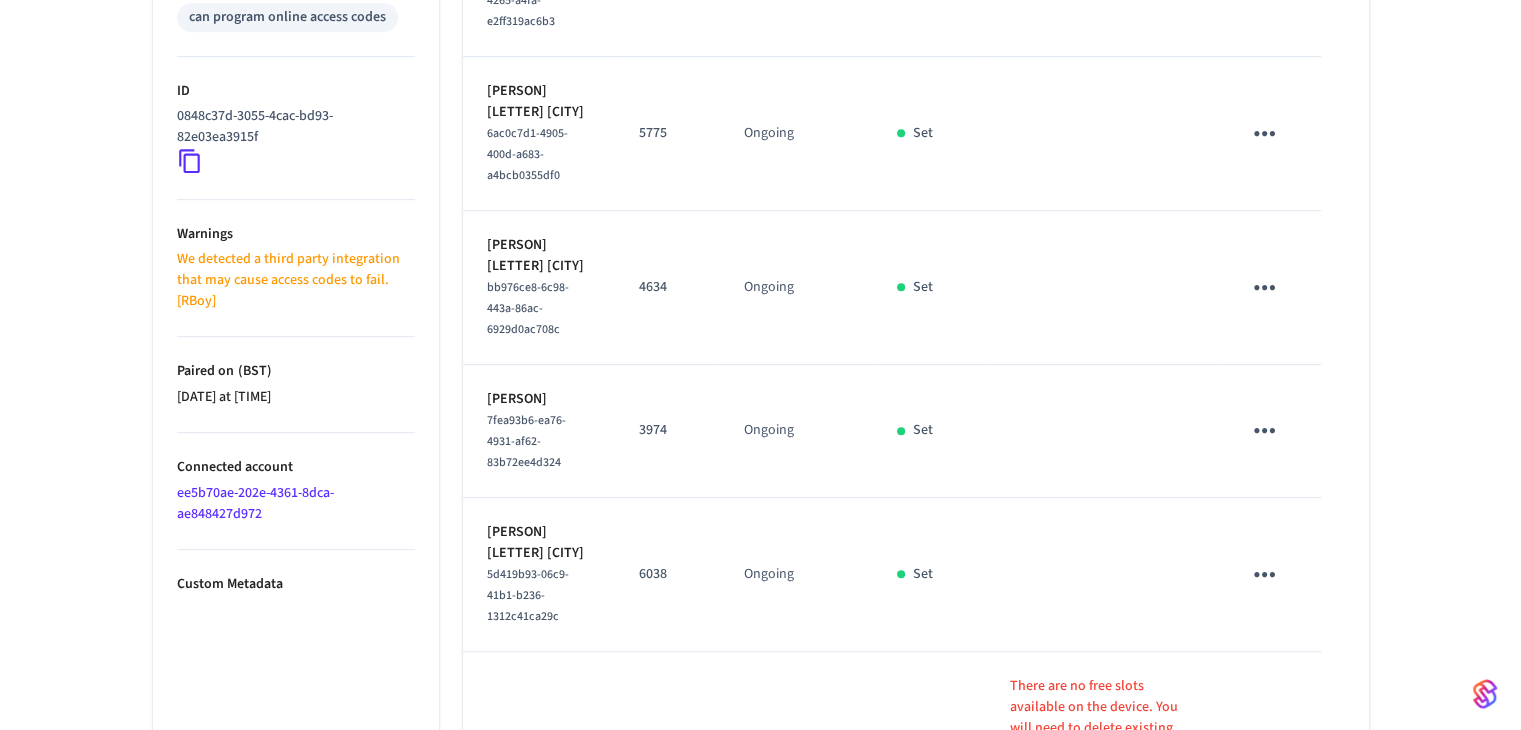 scroll, scrollTop: 834, scrollLeft: 0, axis: vertical 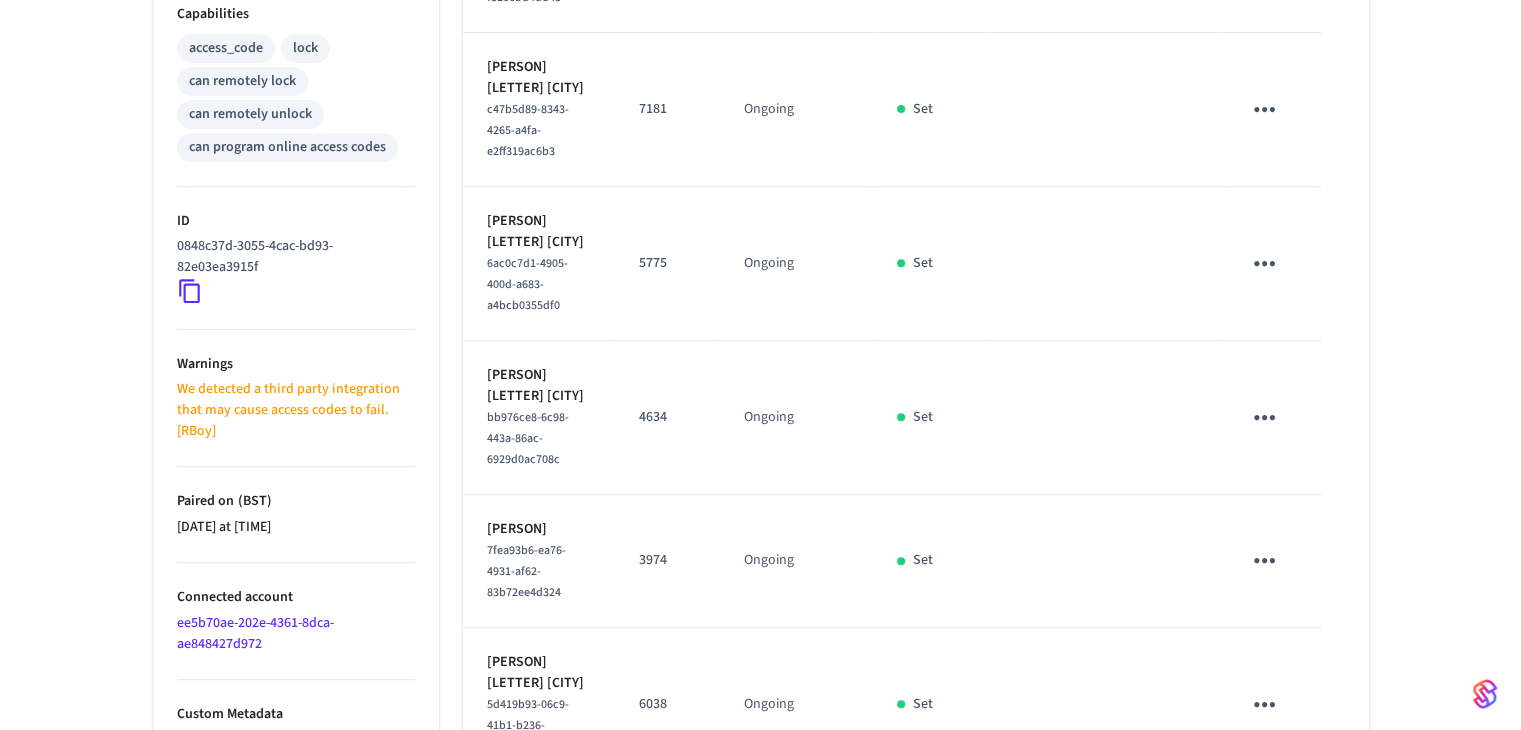 click 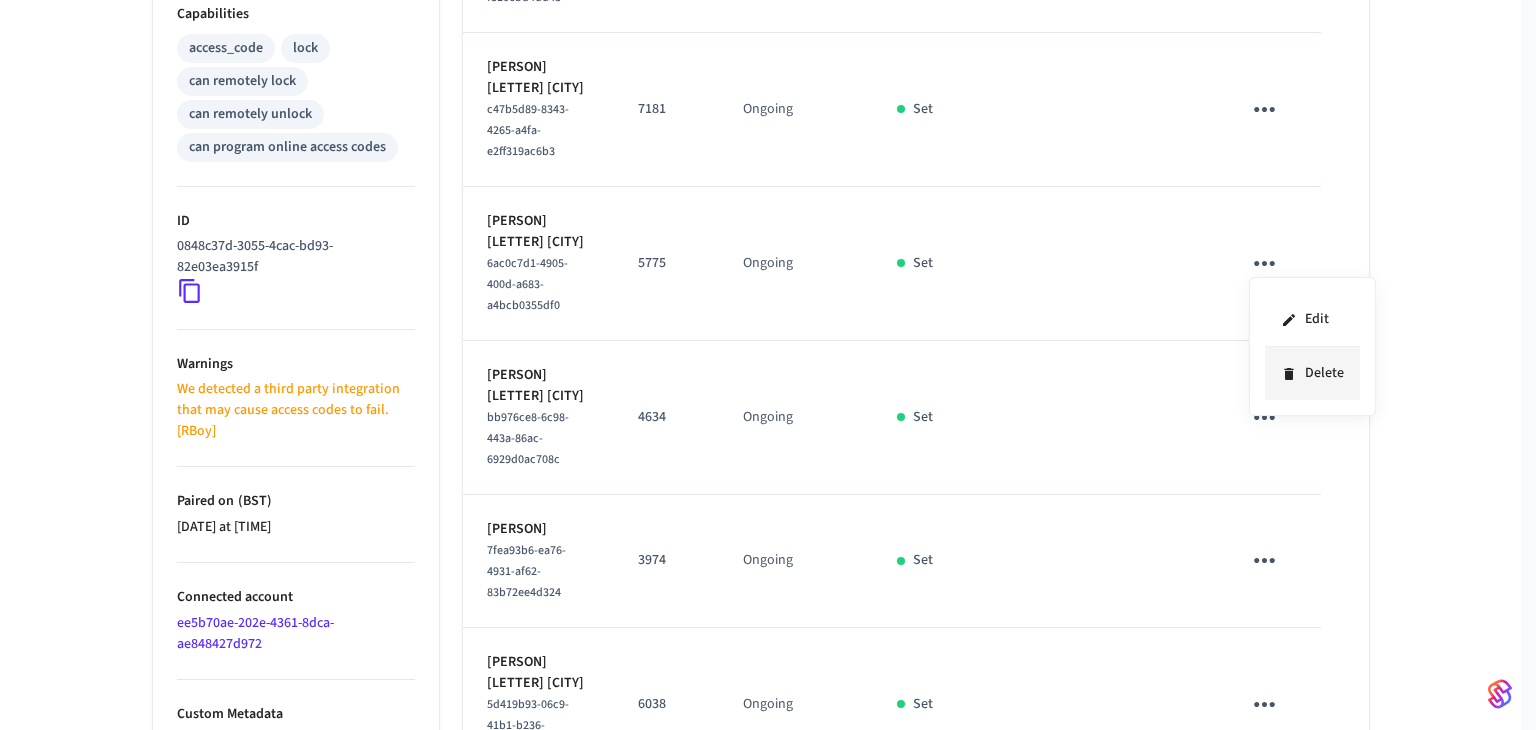 click 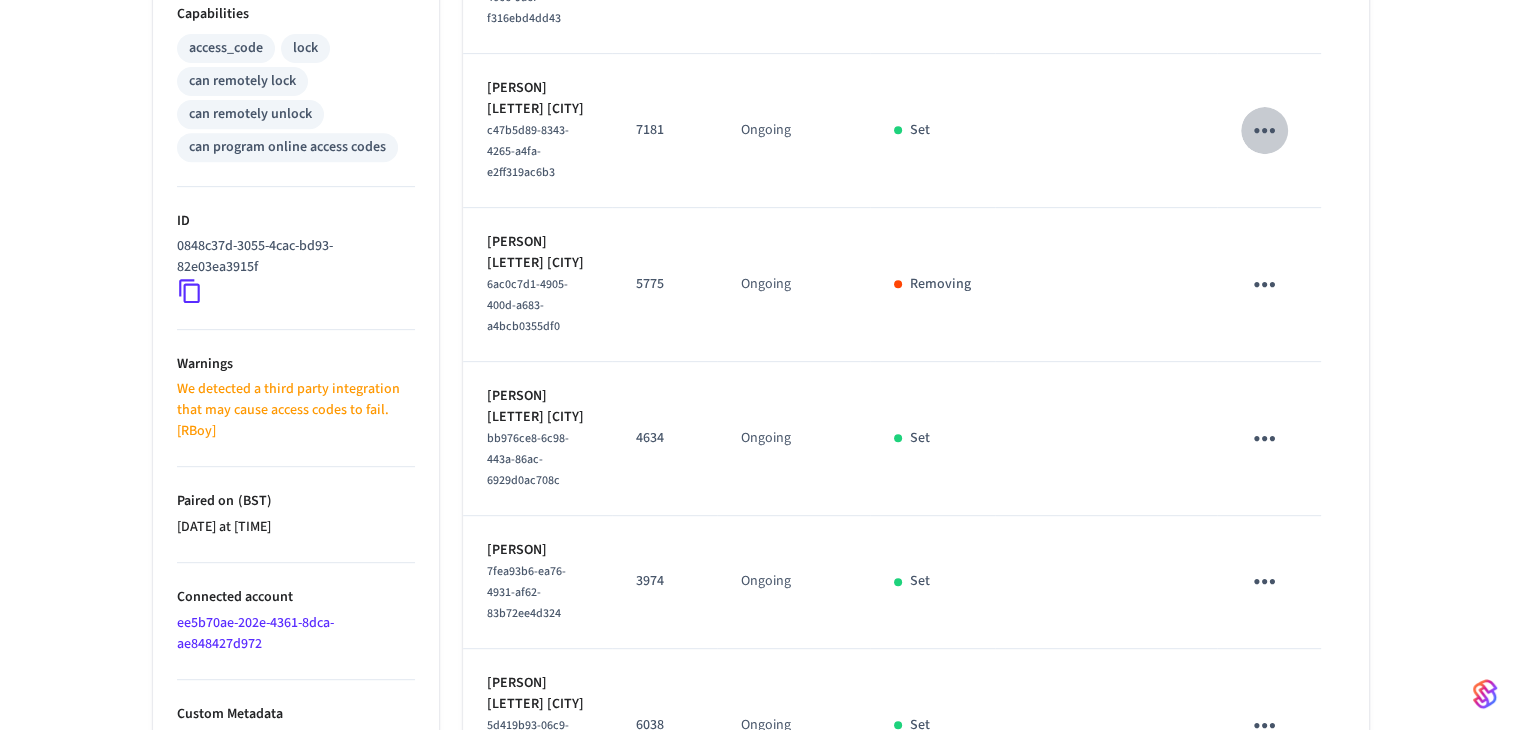 click 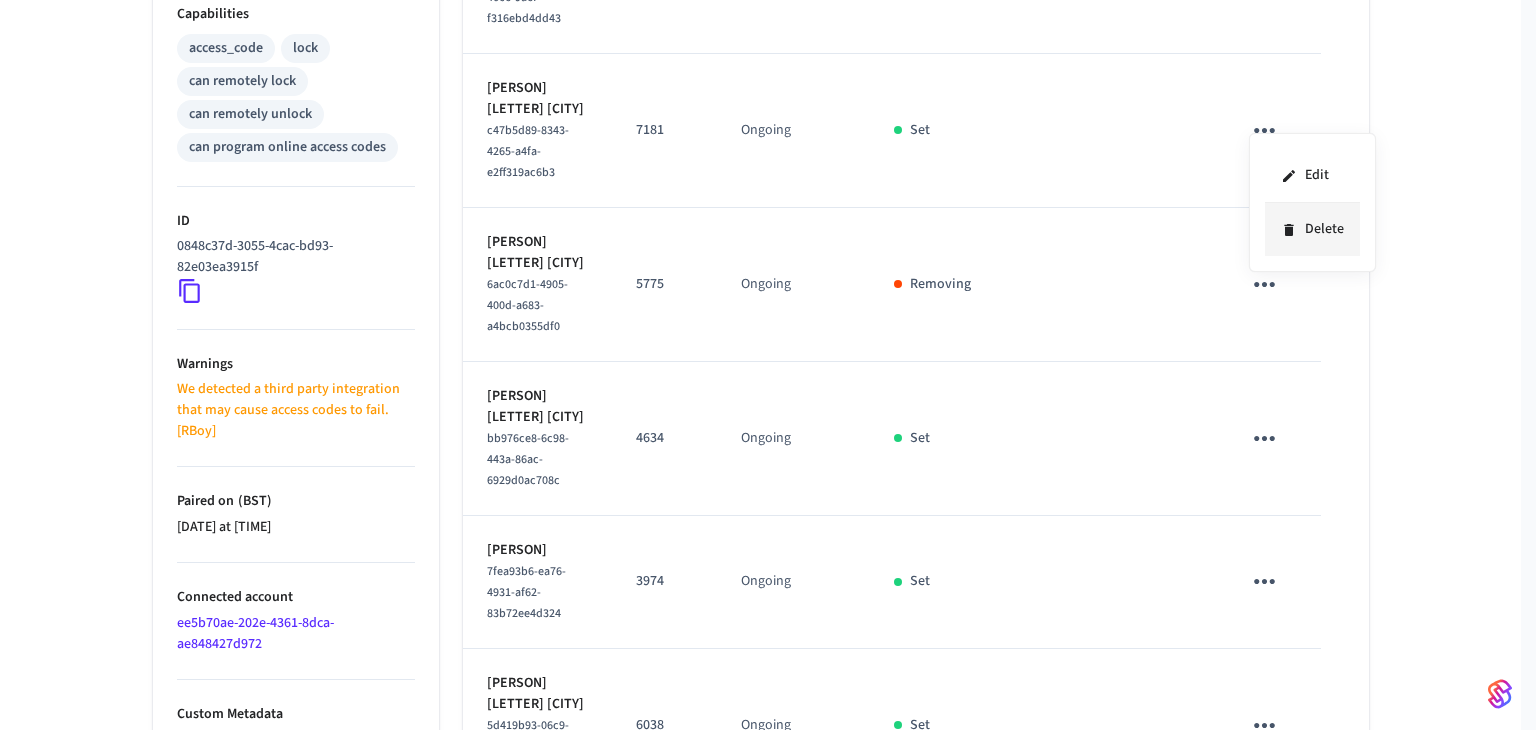 click on "Delete" at bounding box center (1312, 229) 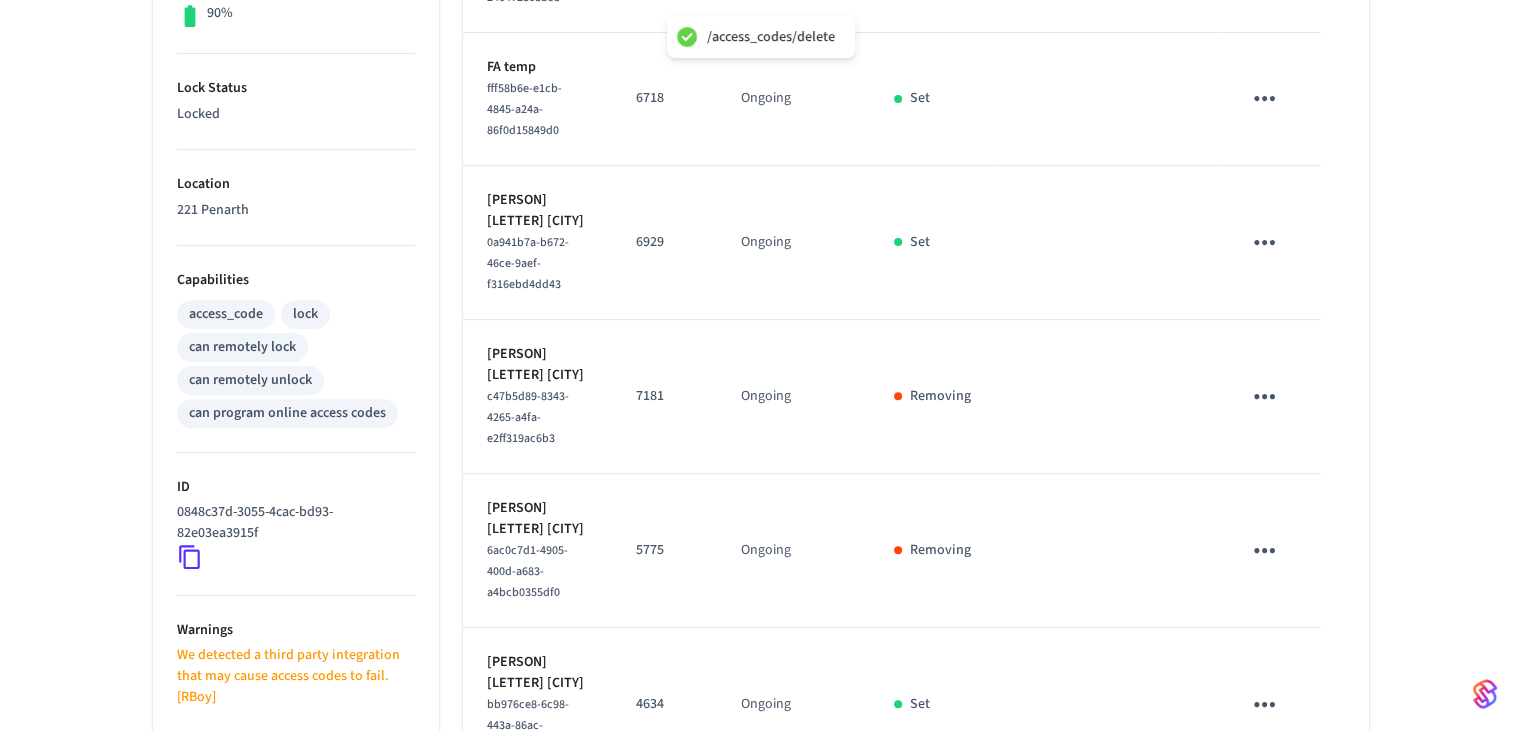 scroll, scrollTop: 534, scrollLeft: 0, axis: vertical 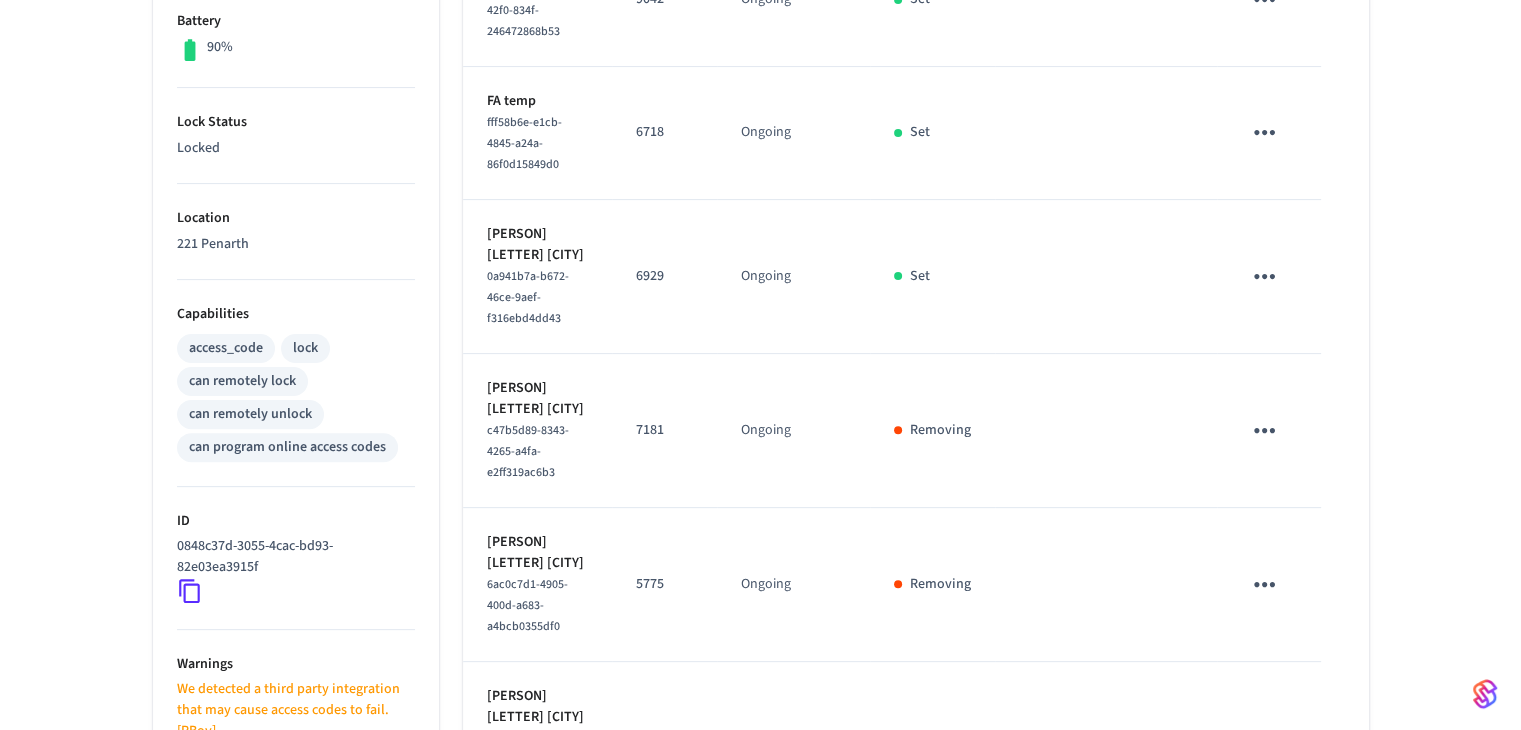click 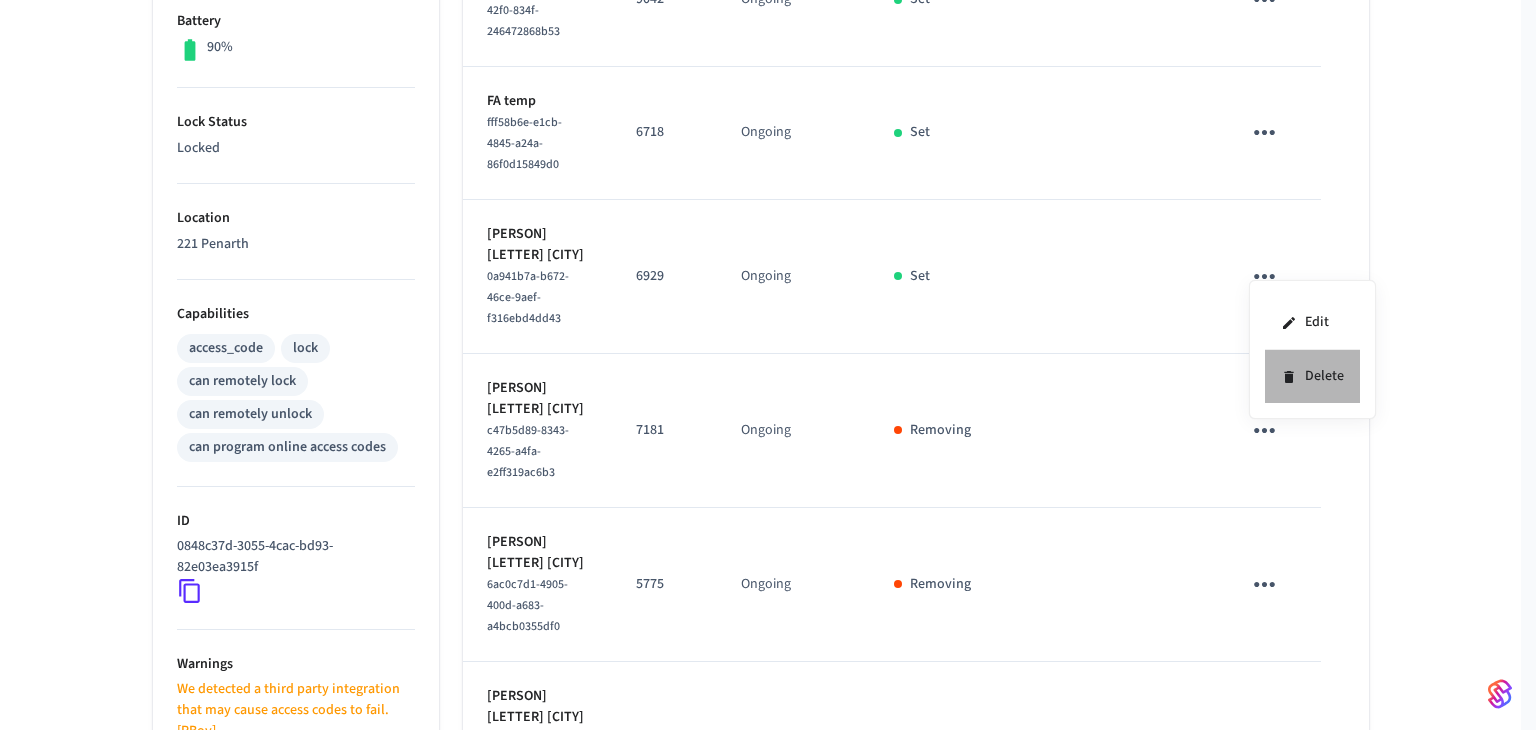 click on "Delete" at bounding box center (1312, 376) 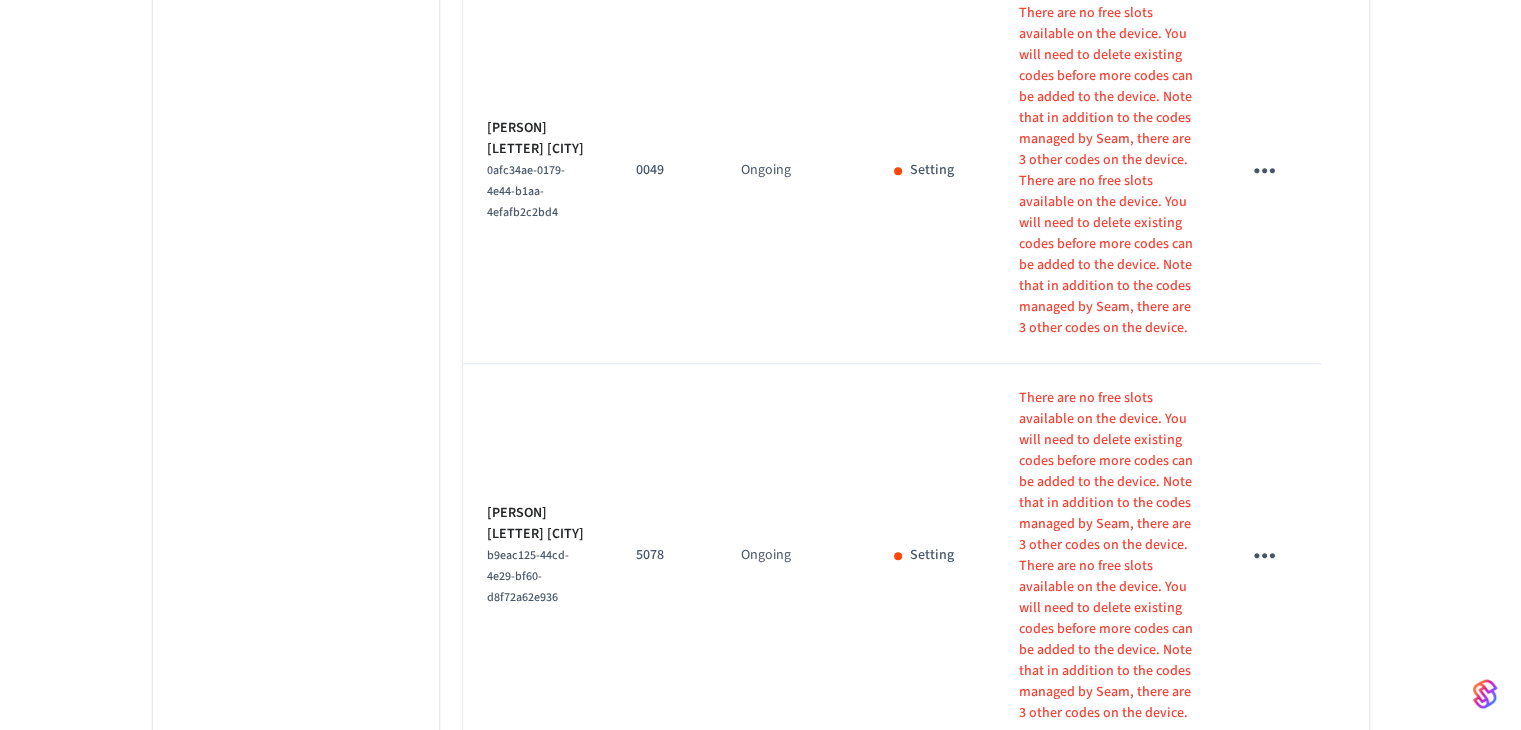 scroll, scrollTop: 1760, scrollLeft: 0, axis: vertical 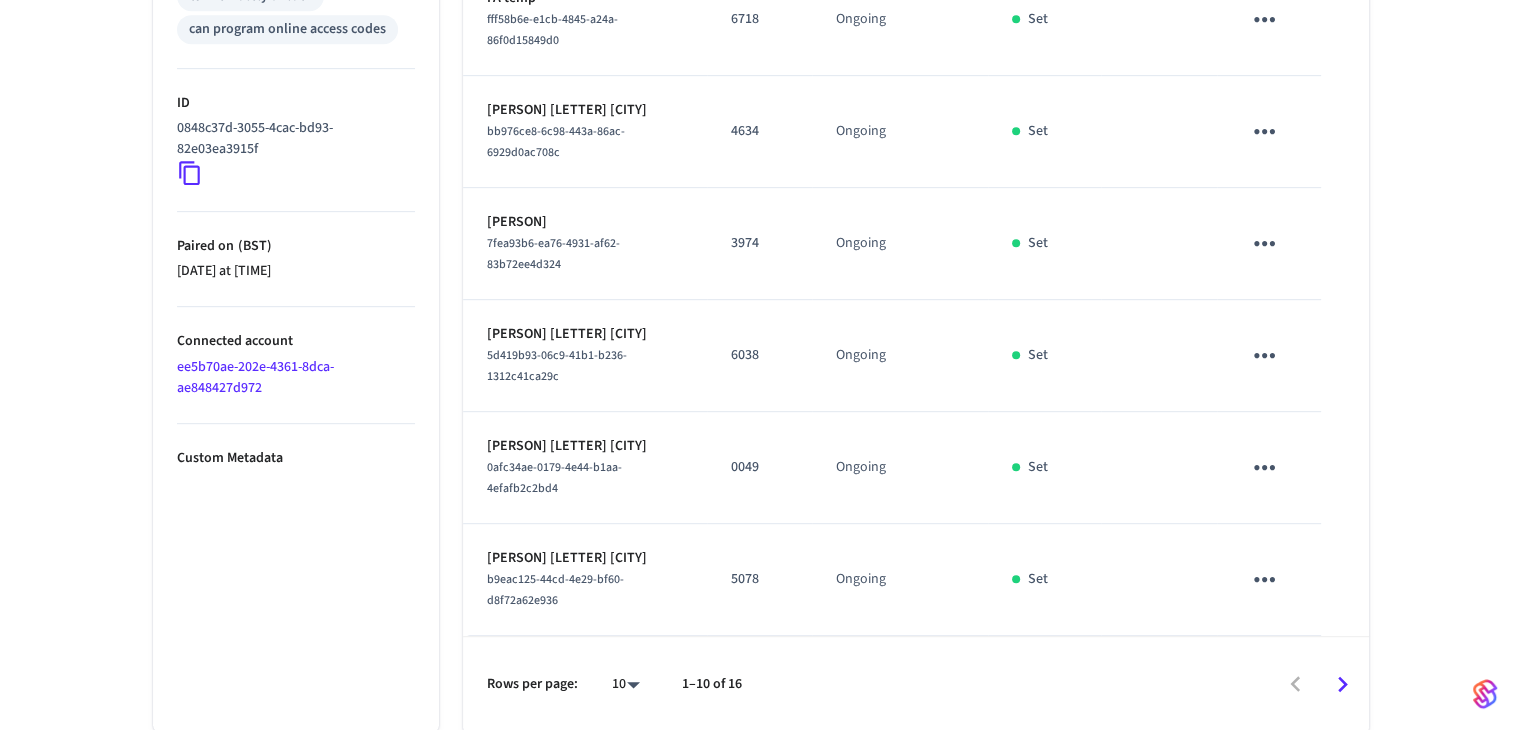 click on "221 Main Door Lock ​ ​ Add Access Code Properties Type Yale Status Online Battery 90% Lock Status Locked Location 221 Penarth Capabilities access_code lock can remotely lock can remotely unlock can program online access codes ID 0848c37d-3055-4cac-bd93-82e03ea3915f Paired on ( BST ) 2023/09/07 at 12:21 pm Connected account ee5b70ae-202e-4361-8dca-ae848427d972 Custom Metadata Events Access Codes Actions Name Code Time Frame  (BST) Status Details FC 221 Cleaner d840c726-c524-4d79-a35a-b434f08a929d 0928 Ongoing Set FD 221 dade052f-0d7a-452c-9b92-69d0c4958ec1 4010 Ongoing Set FE 221 a493f157-946b-4448-8daf-21d7f0b3a9e2 0492 Ongoing Set FC temp 34d8580f-109a-42f0-834f-246472868b53 9042 Ongoing Set FA temp fff58b6e-e1cb-4845-a24a-86f0d15849d0 6718 Ongoing Set Maurizio Liberante FD Penarth bb976ce8-6c98-443a-86ac-6929d0ac708c 4634 Ongoing Set Simon Salt 7fea93b6-ea76-4931-af62-83b72ee4d324 3974 Ongoing Set João Pereira FE Penarth 5d419b93-06c9-41b1-b236-1312c41ca29c 6038 Ongoing Set finlay wood FC Penarth 0049" at bounding box center (760, -36) 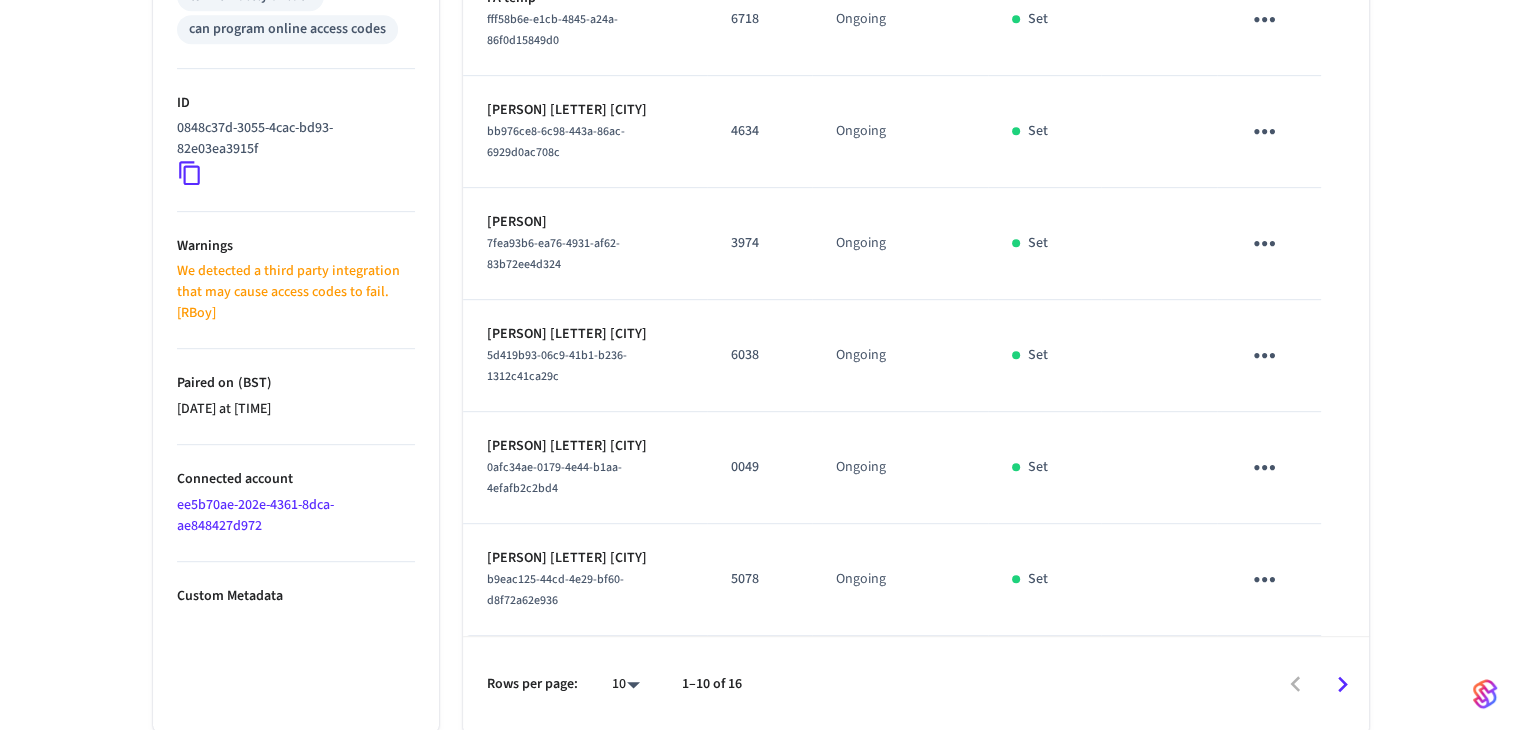 drag, startPoint x: 80, startPoint y: 337, endPoint x: 97, endPoint y: 331, distance: 18.027756 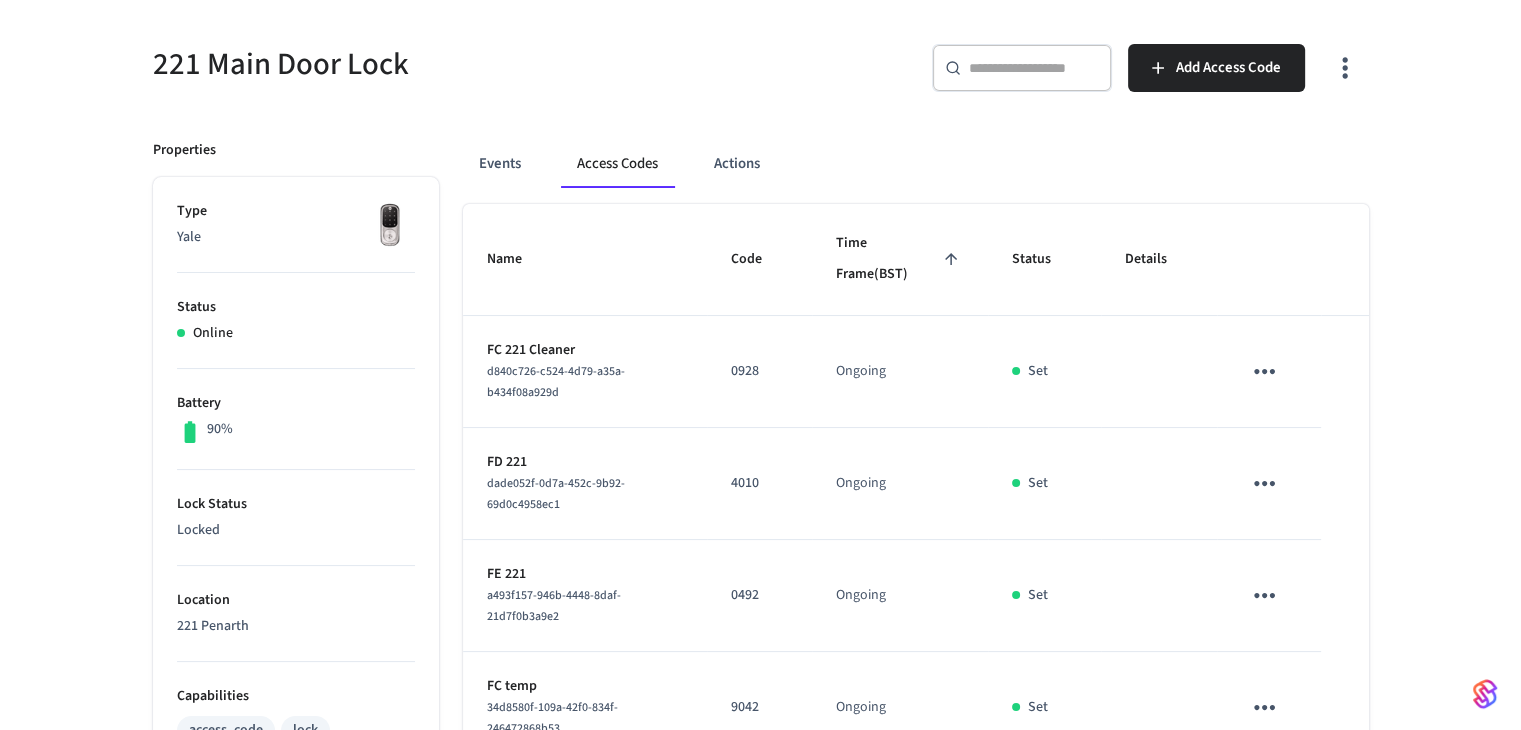 scroll, scrollTop: 0, scrollLeft: 0, axis: both 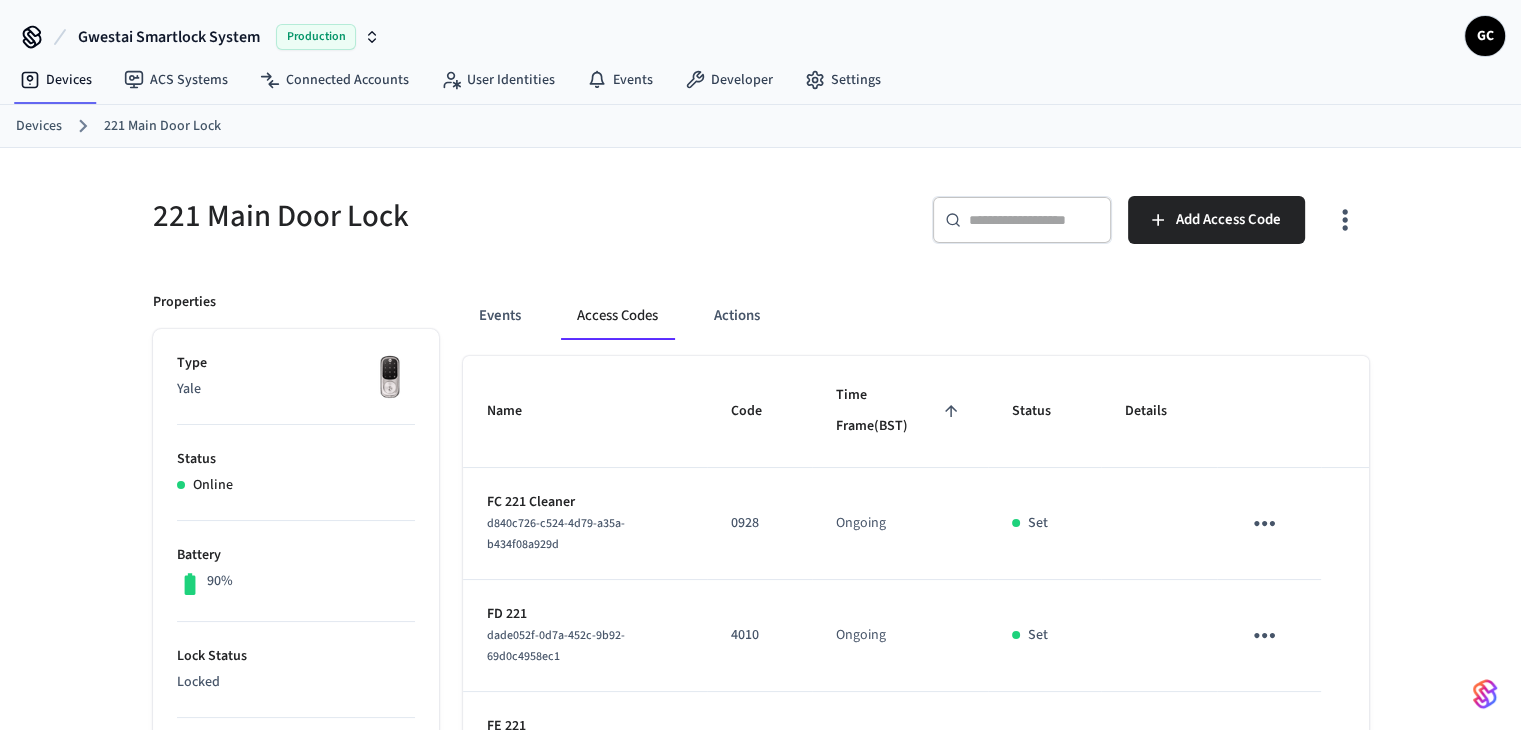 click on "Devices" at bounding box center [39, 126] 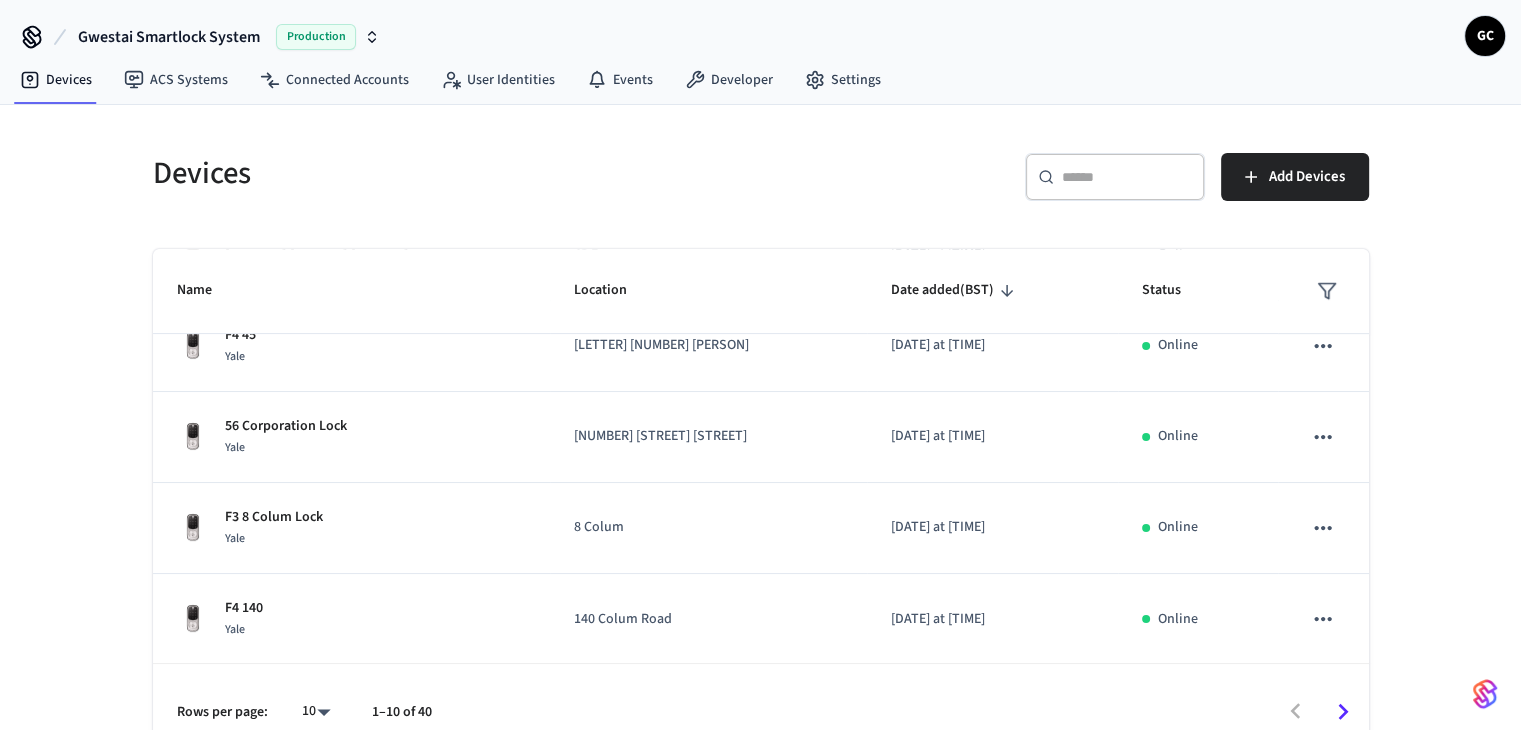 scroll, scrollTop: 0, scrollLeft: 0, axis: both 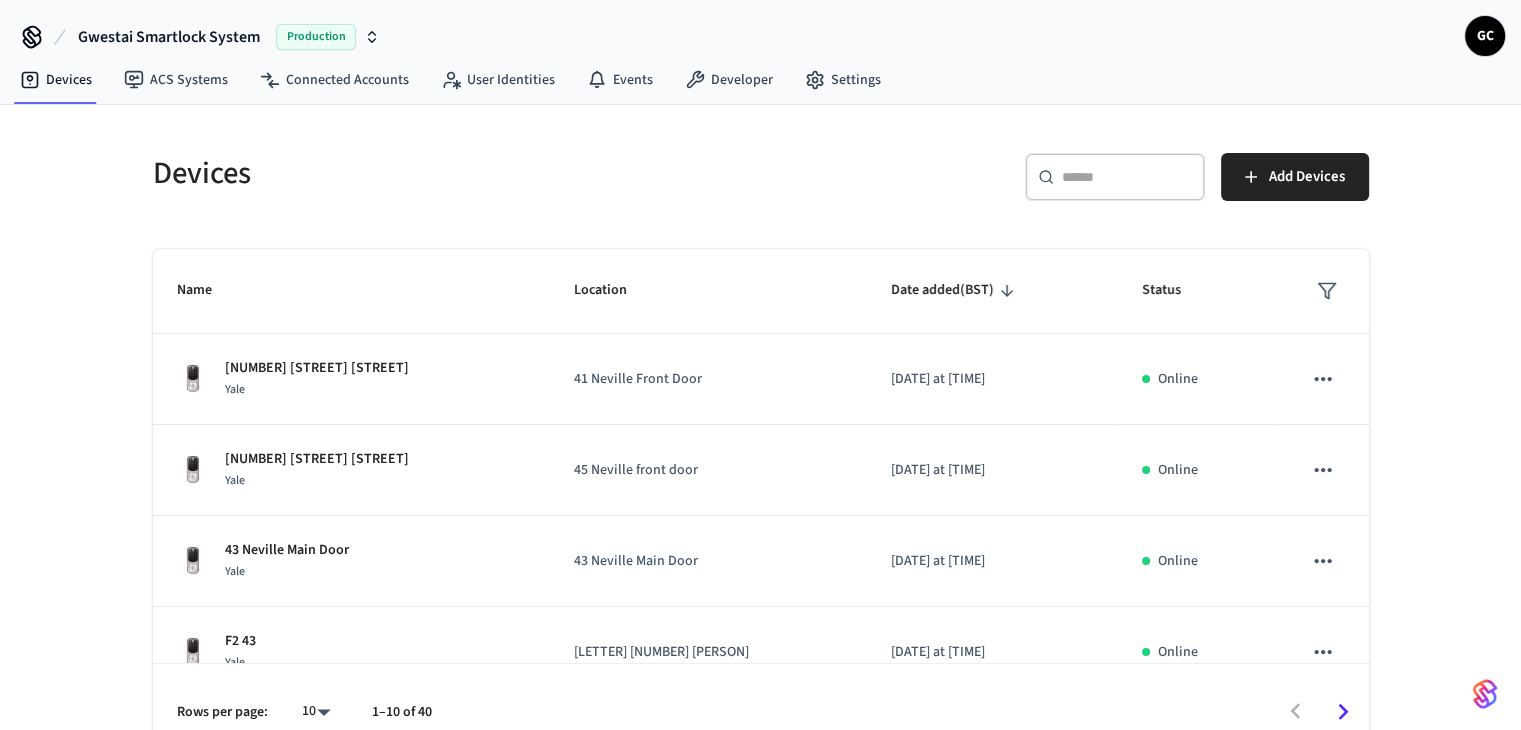 click on "​ ​" at bounding box center [1115, 177] 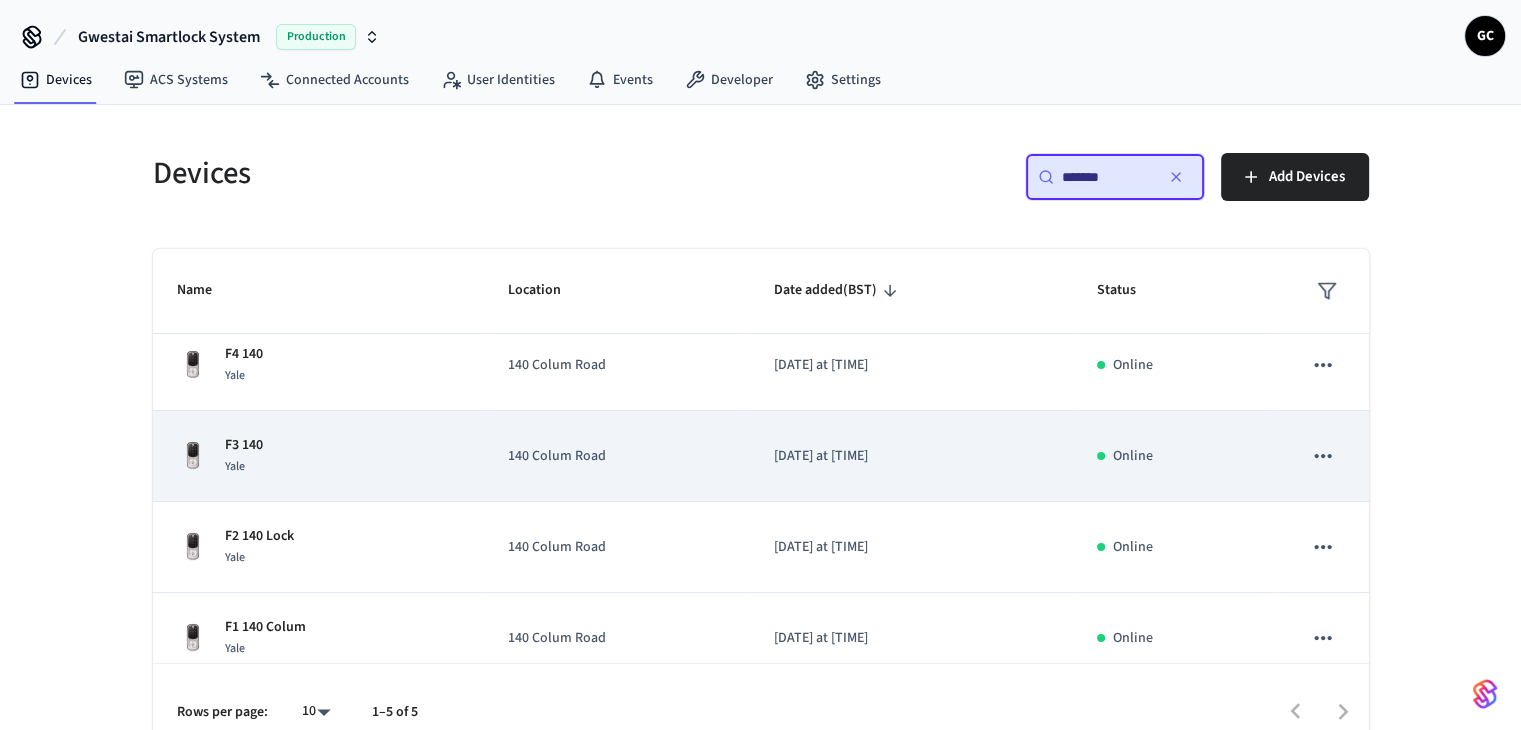 scroll, scrollTop: 125, scrollLeft: 0, axis: vertical 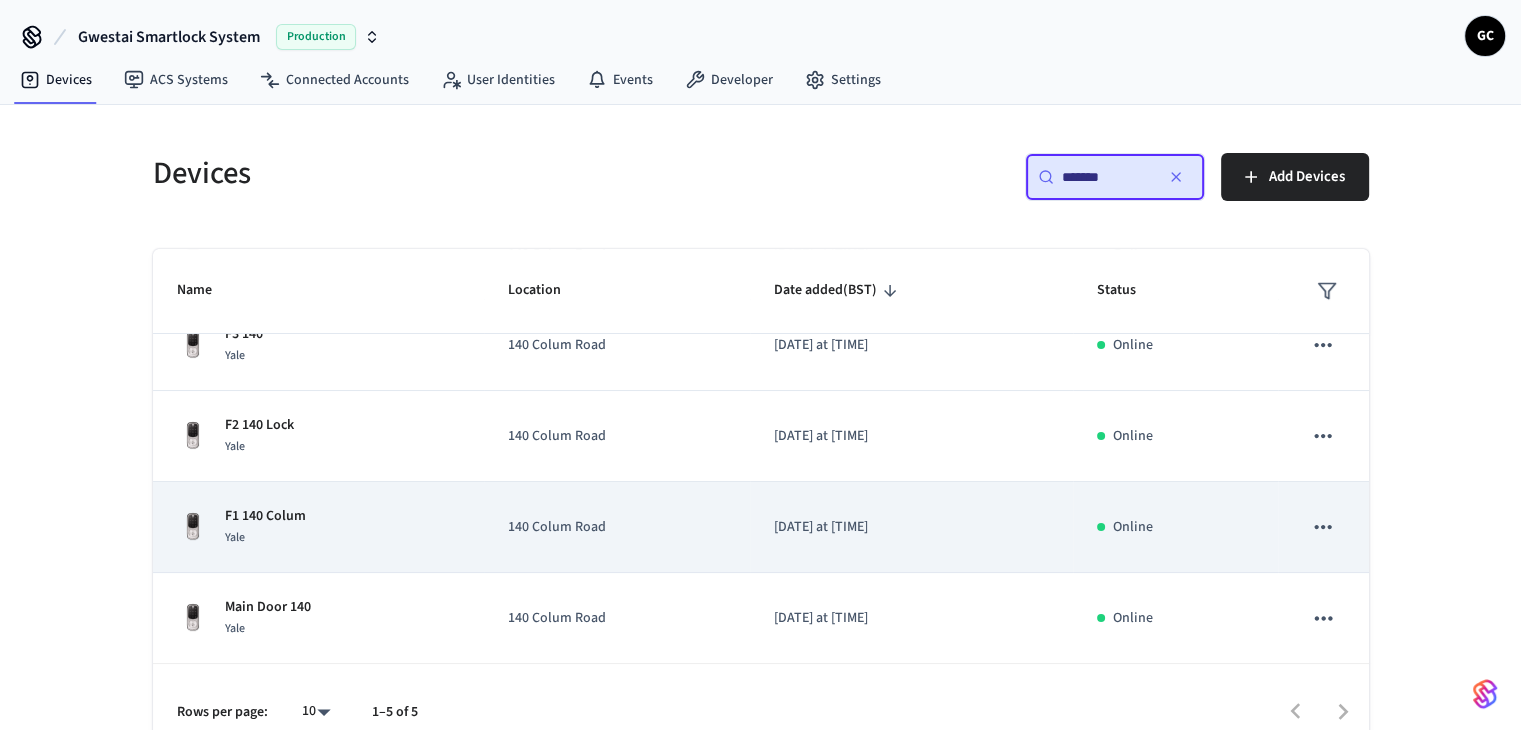 type on "*******" 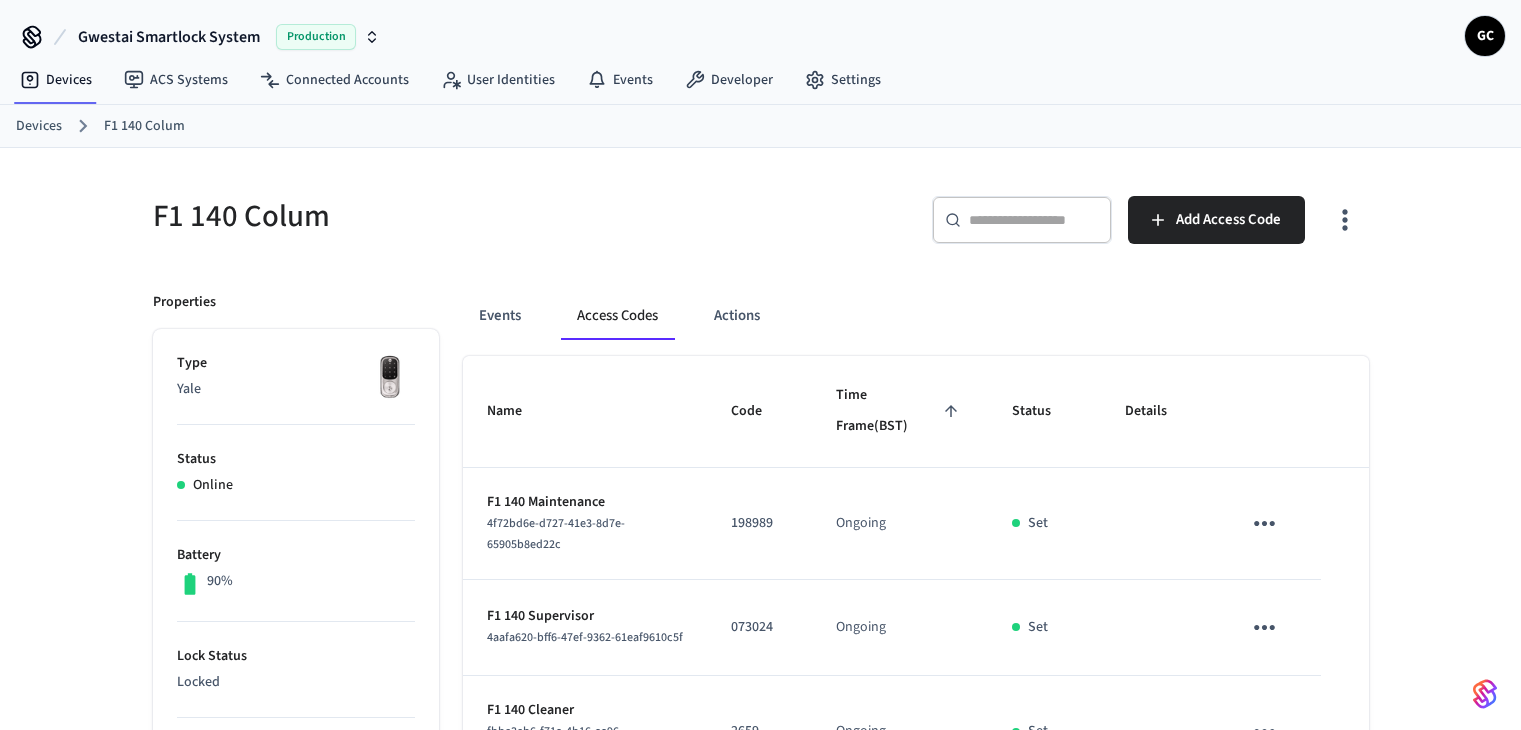 scroll, scrollTop: 0, scrollLeft: 0, axis: both 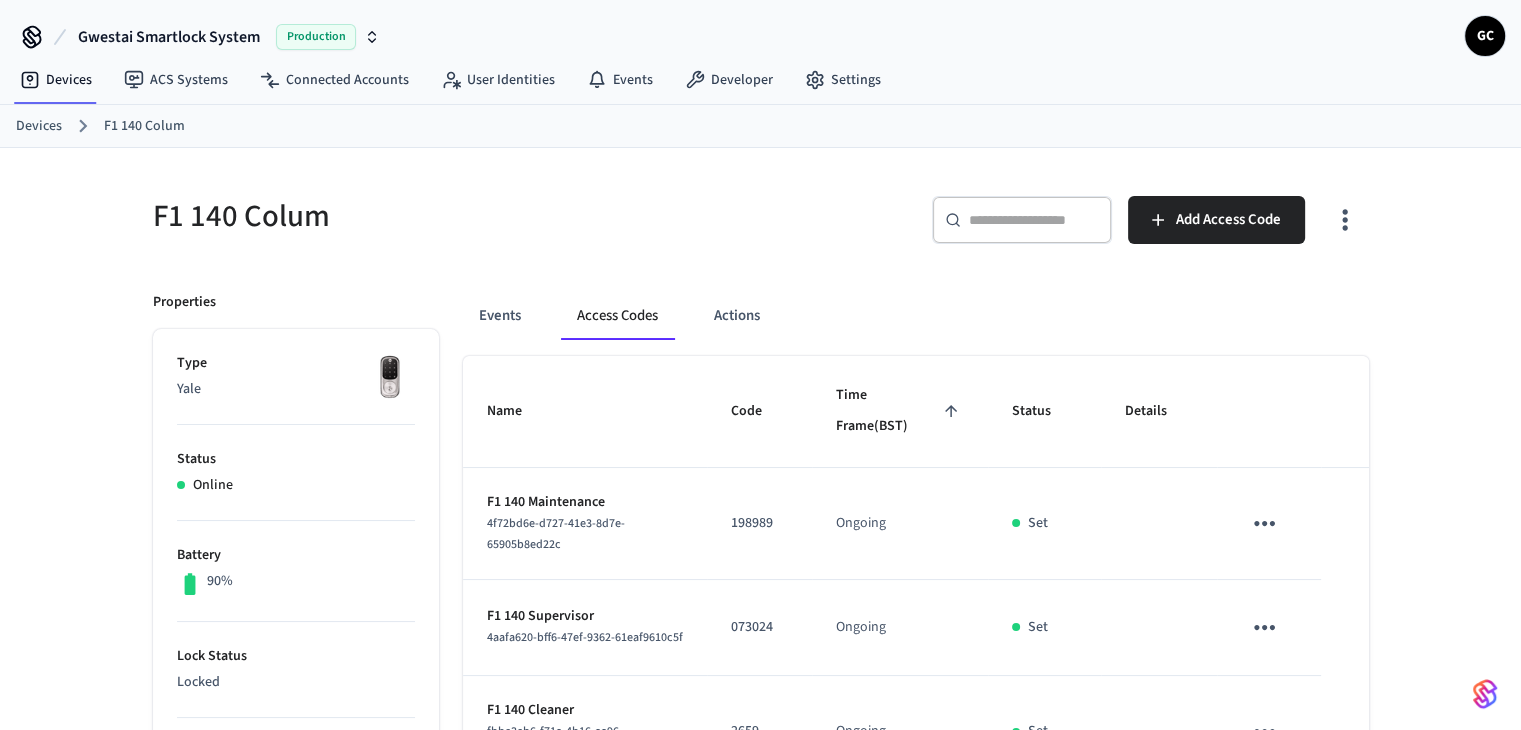 click 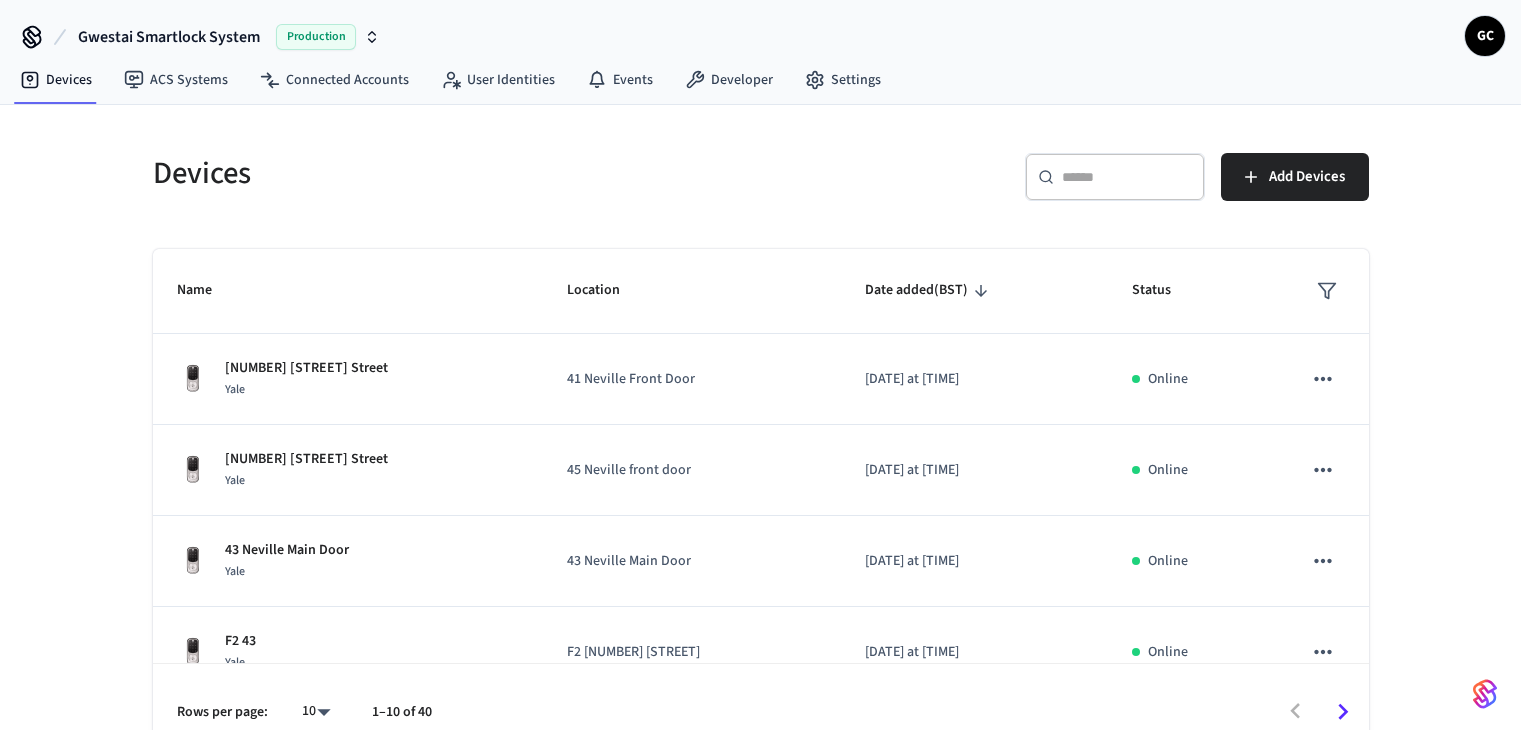 scroll, scrollTop: 0, scrollLeft: 0, axis: both 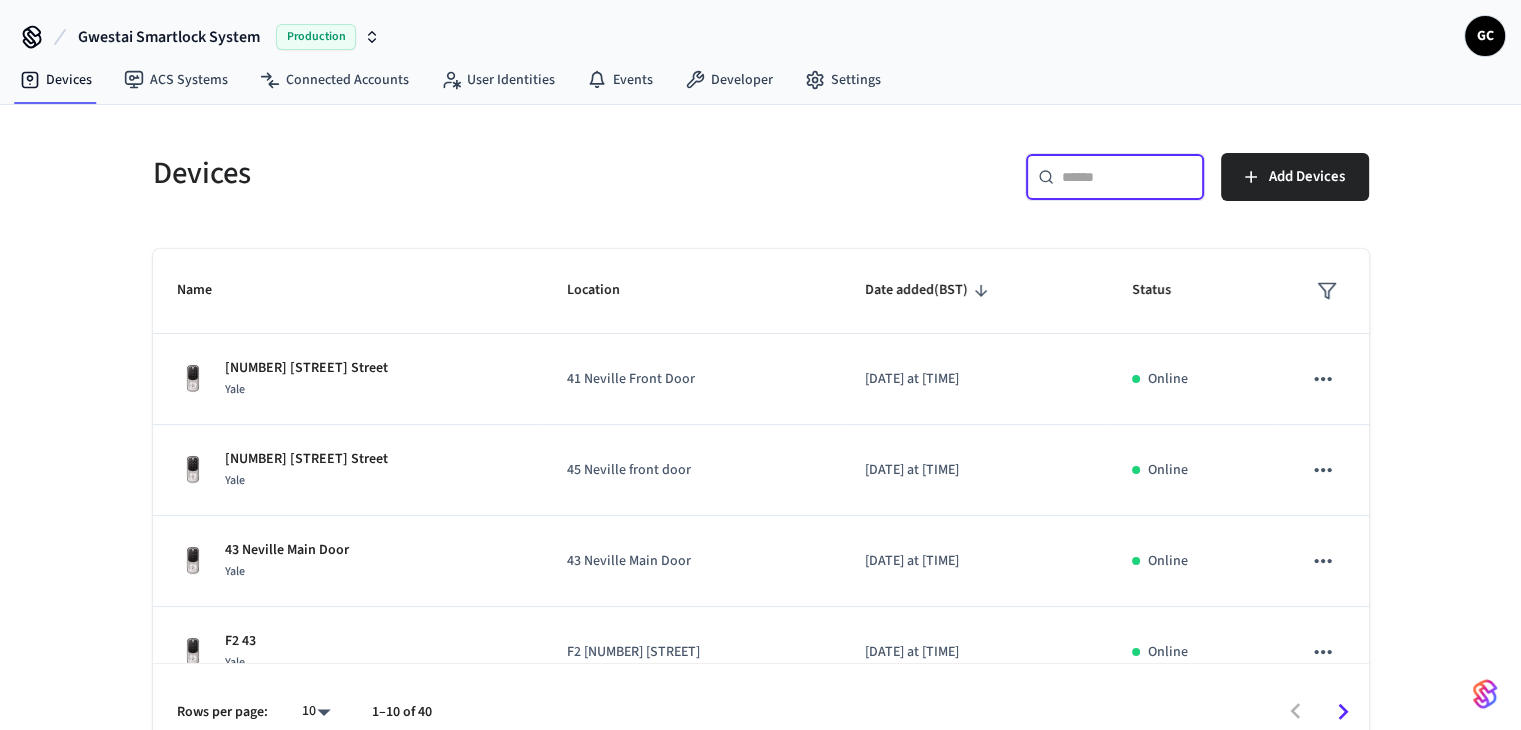 click at bounding box center (1127, 177) 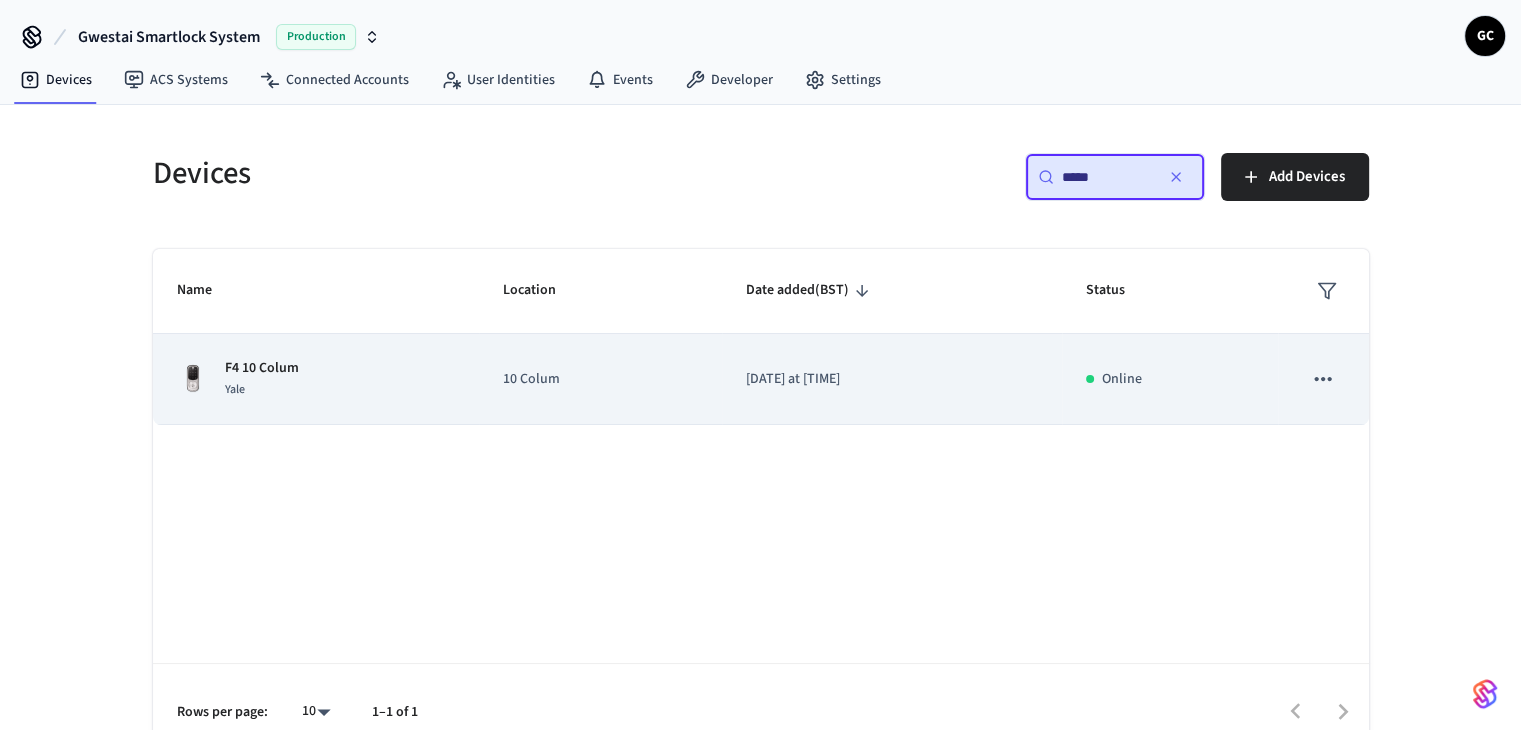 type on "*****" 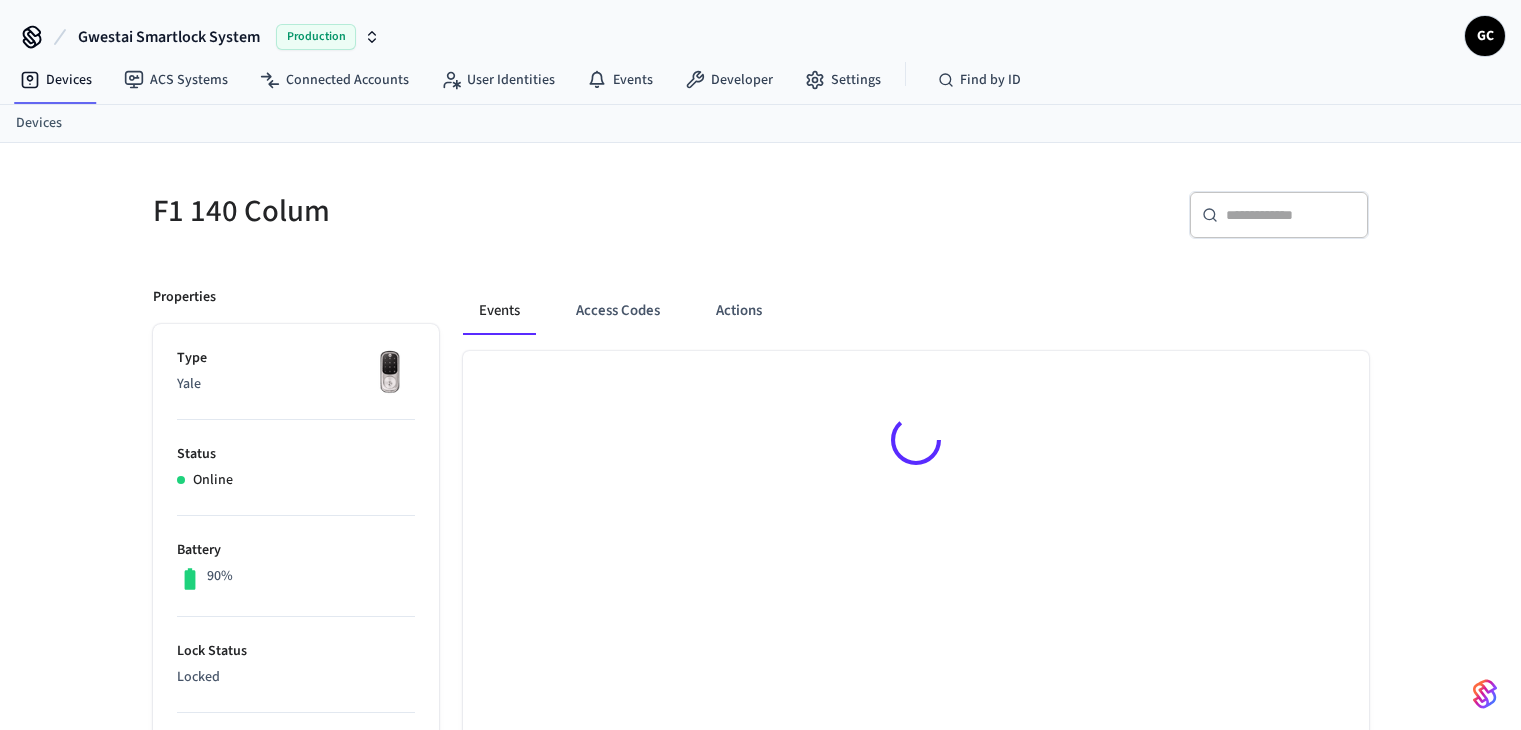 scroll, scrollTop: 0, scrollLeft: 0, axis: both 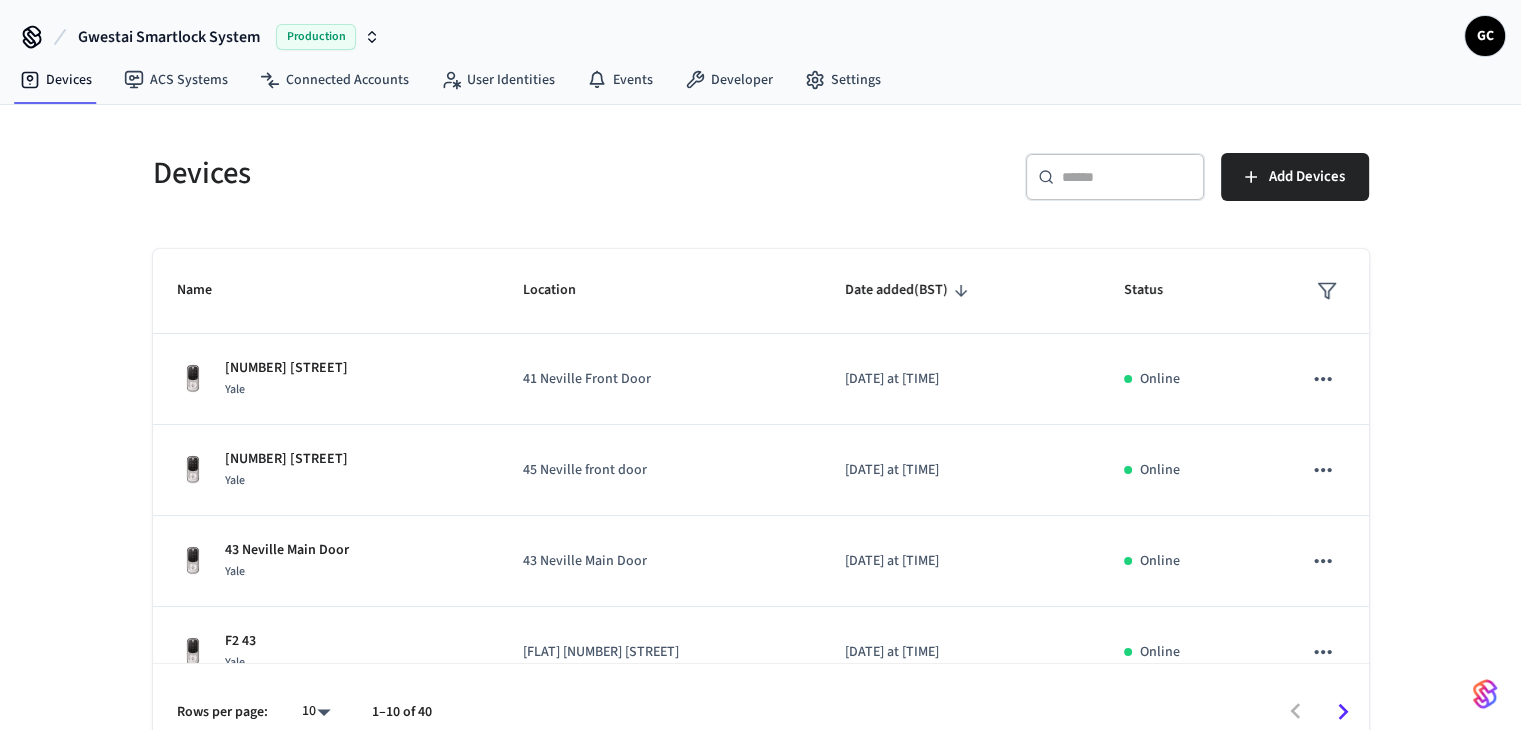 click at bounding box center (1127, 177) 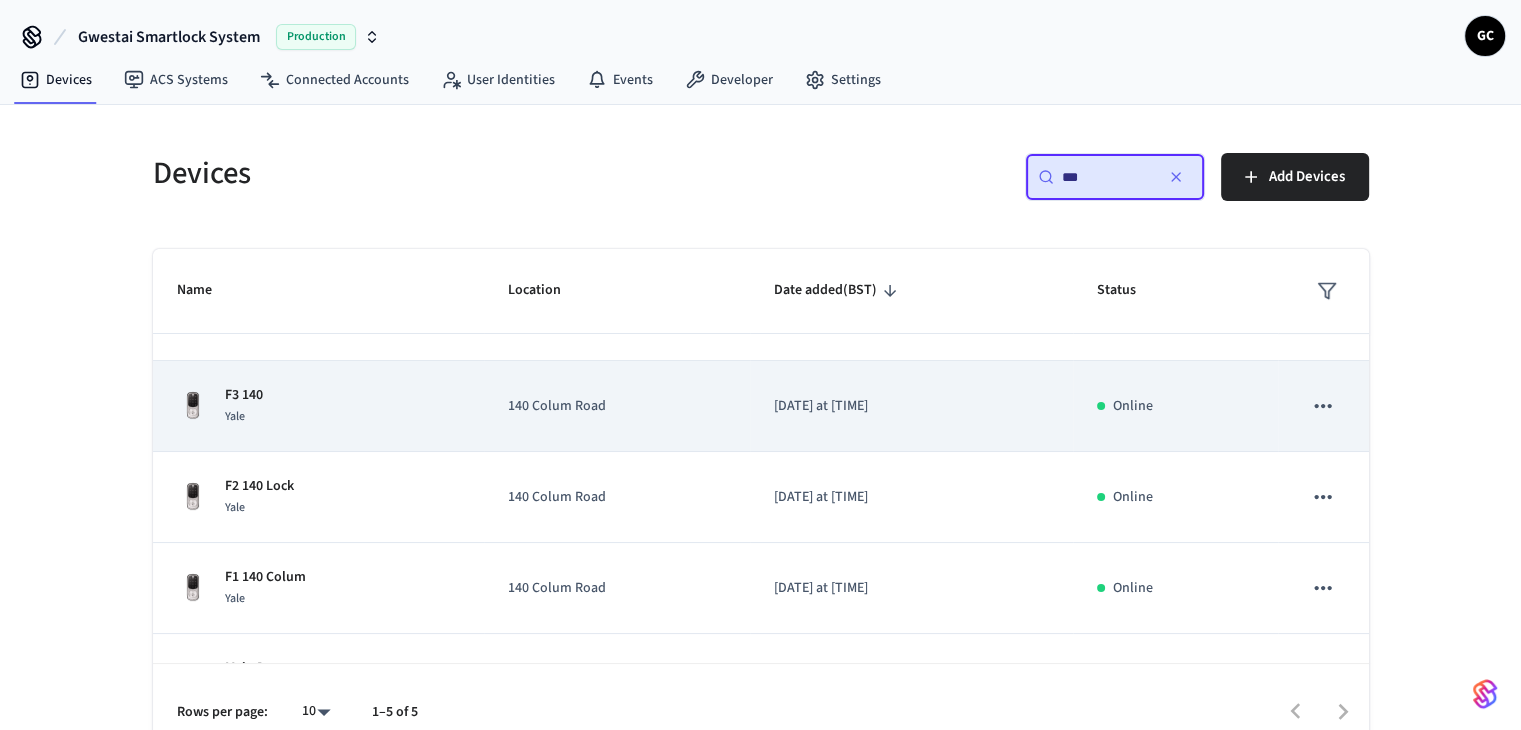 scroll, scrollTop: 125, scrollLeft: 0, axis: vertical 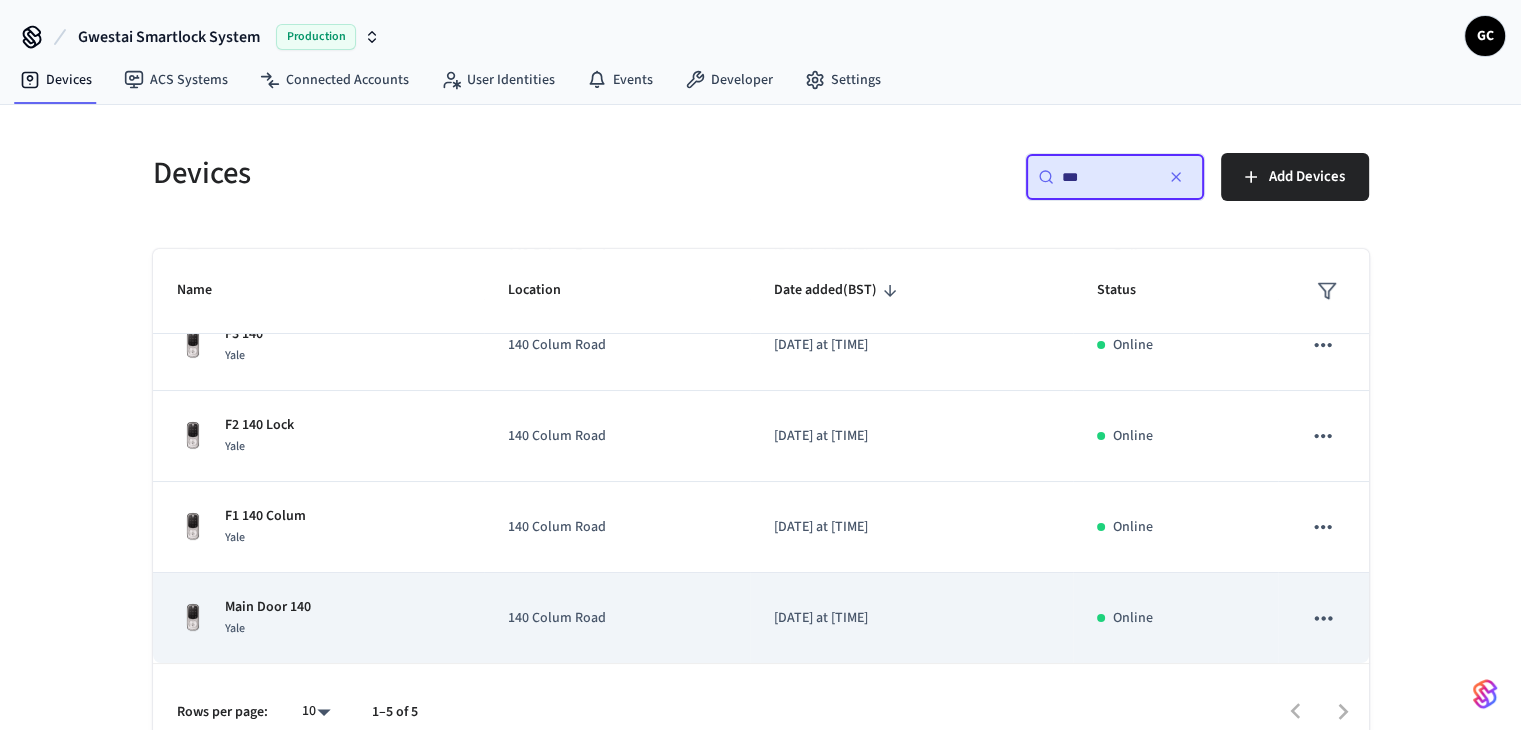 type on "***" 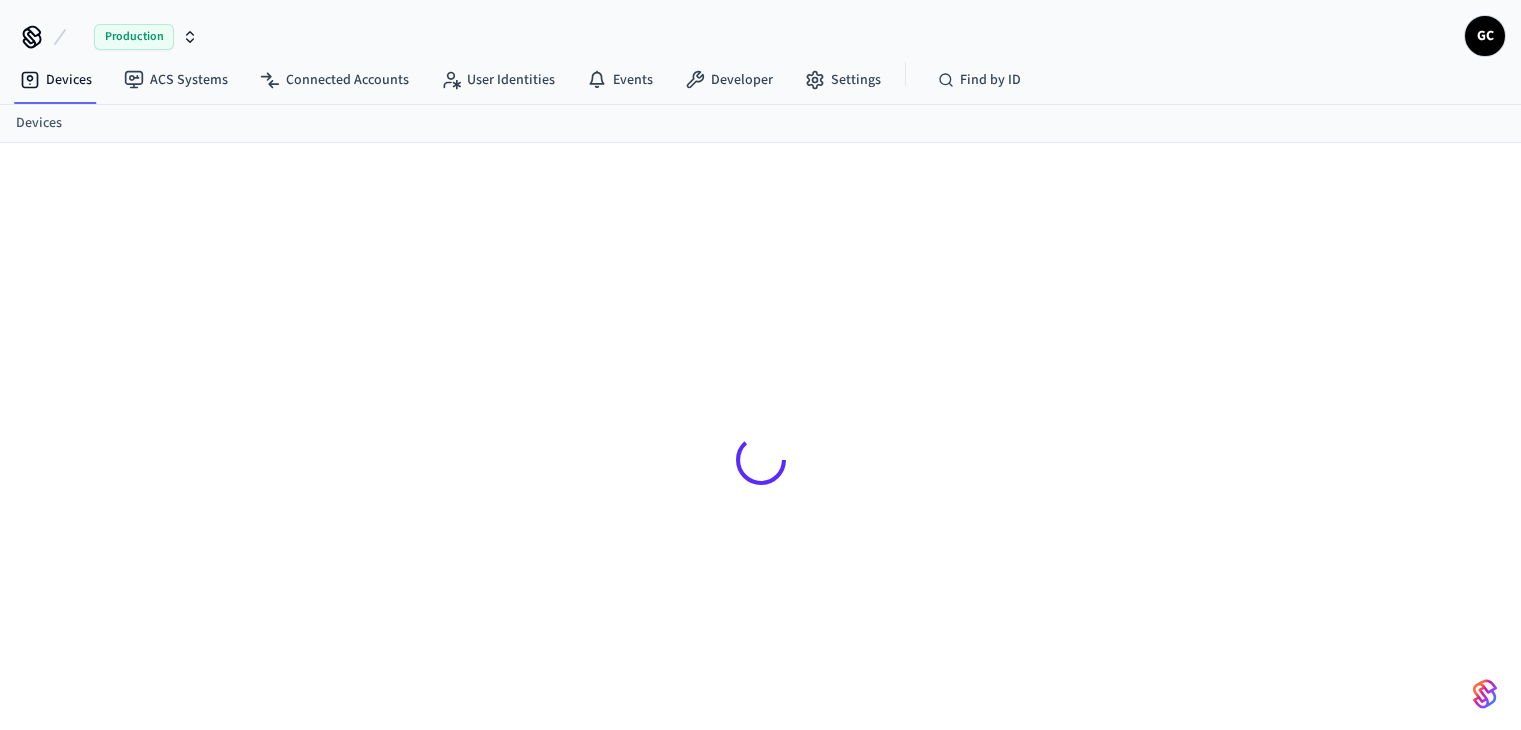 scroll, scrollTop: 0, scrollLeft: 0, axis: both 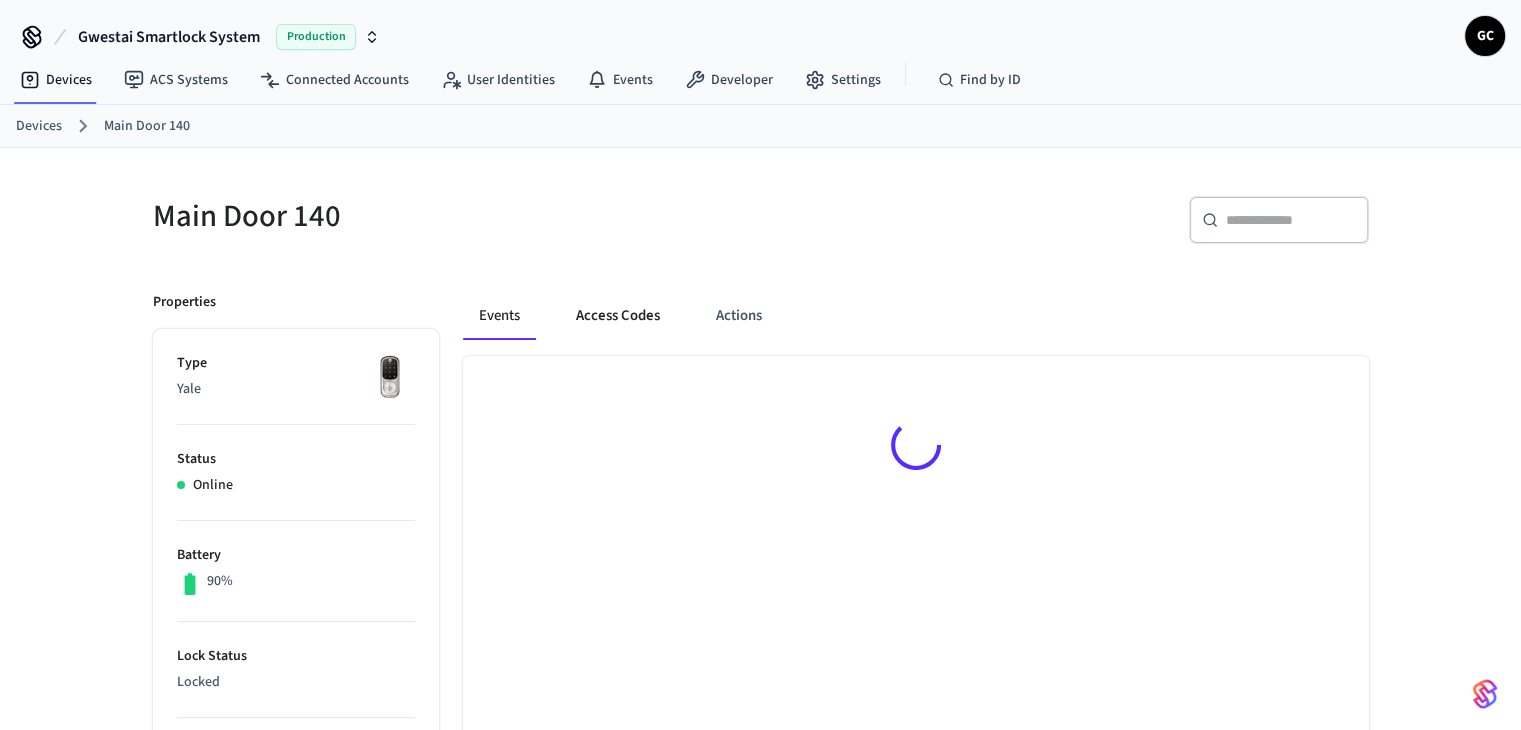 click on "Access Codes" at bounding box center (618, 316) 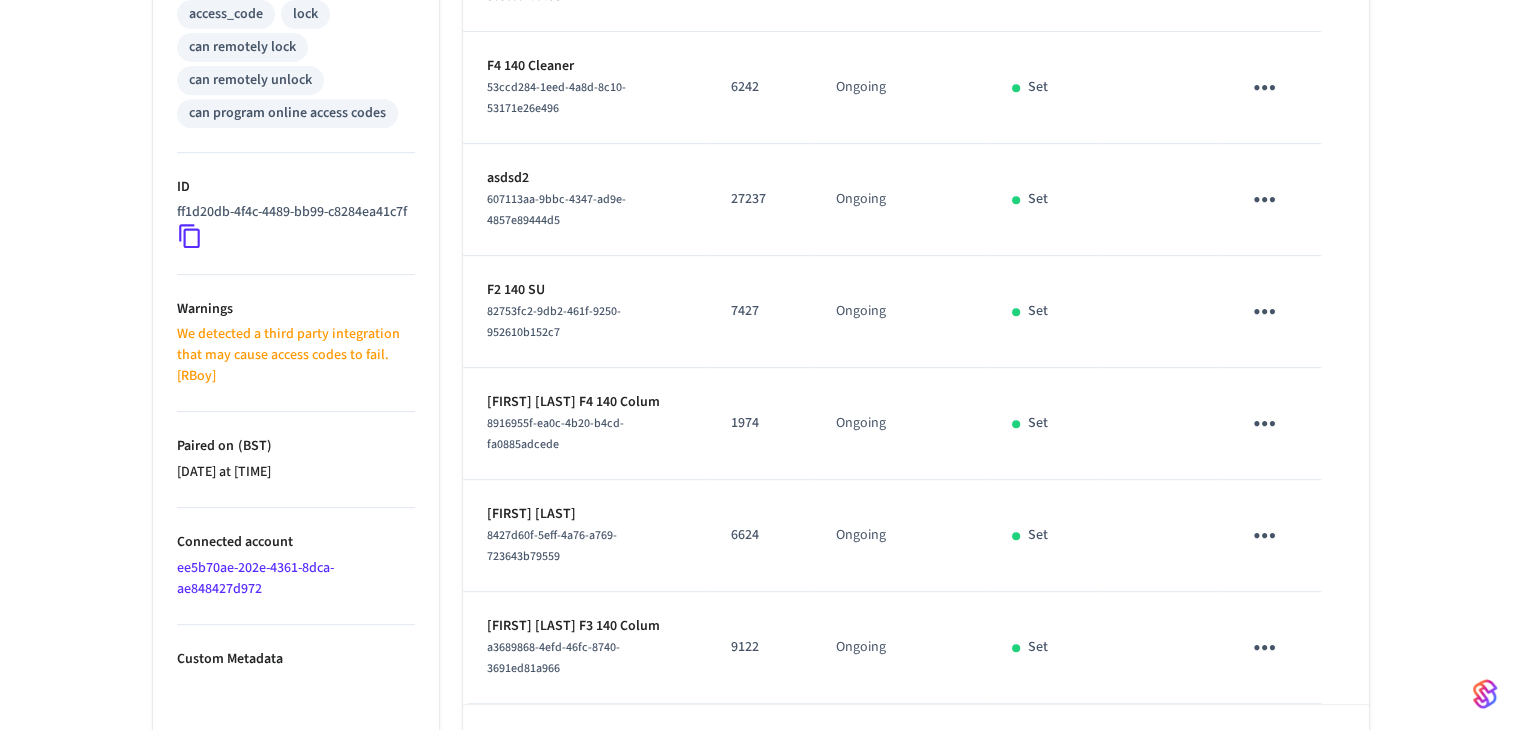 scroll, scrollTop: 920, scrollLeft: 0, axis: vertical 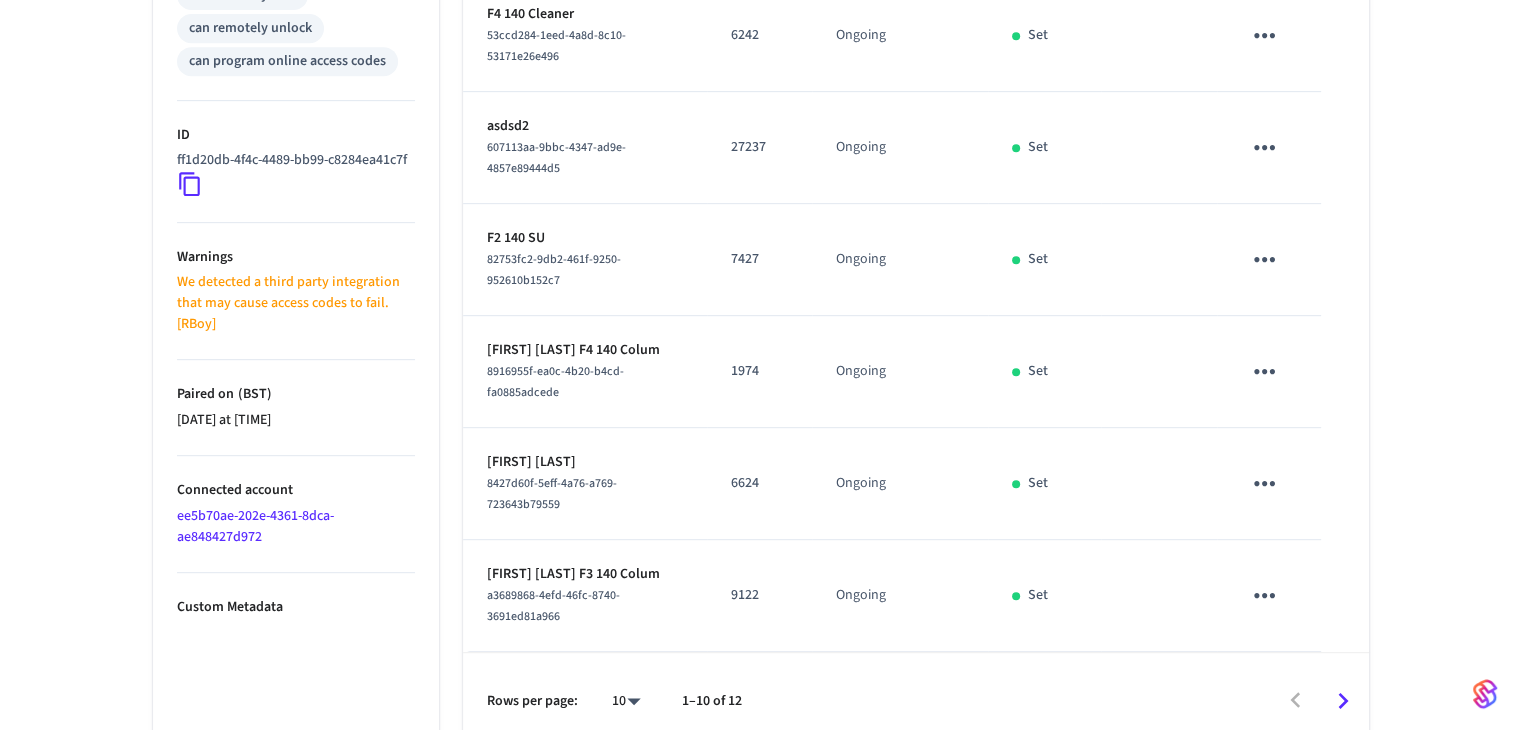 click 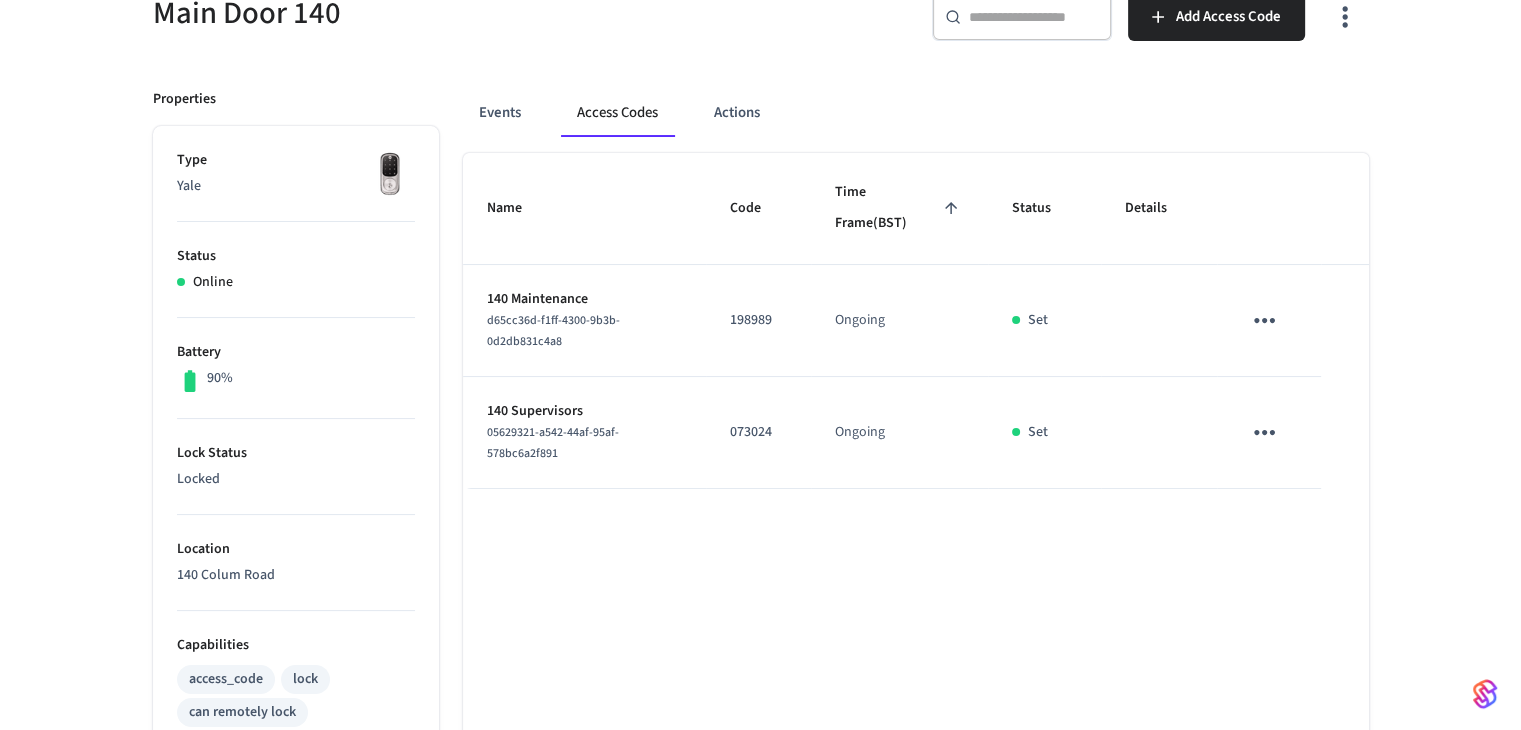 scroll, scrollTop: 0, scrollLeft: 0, axis: both 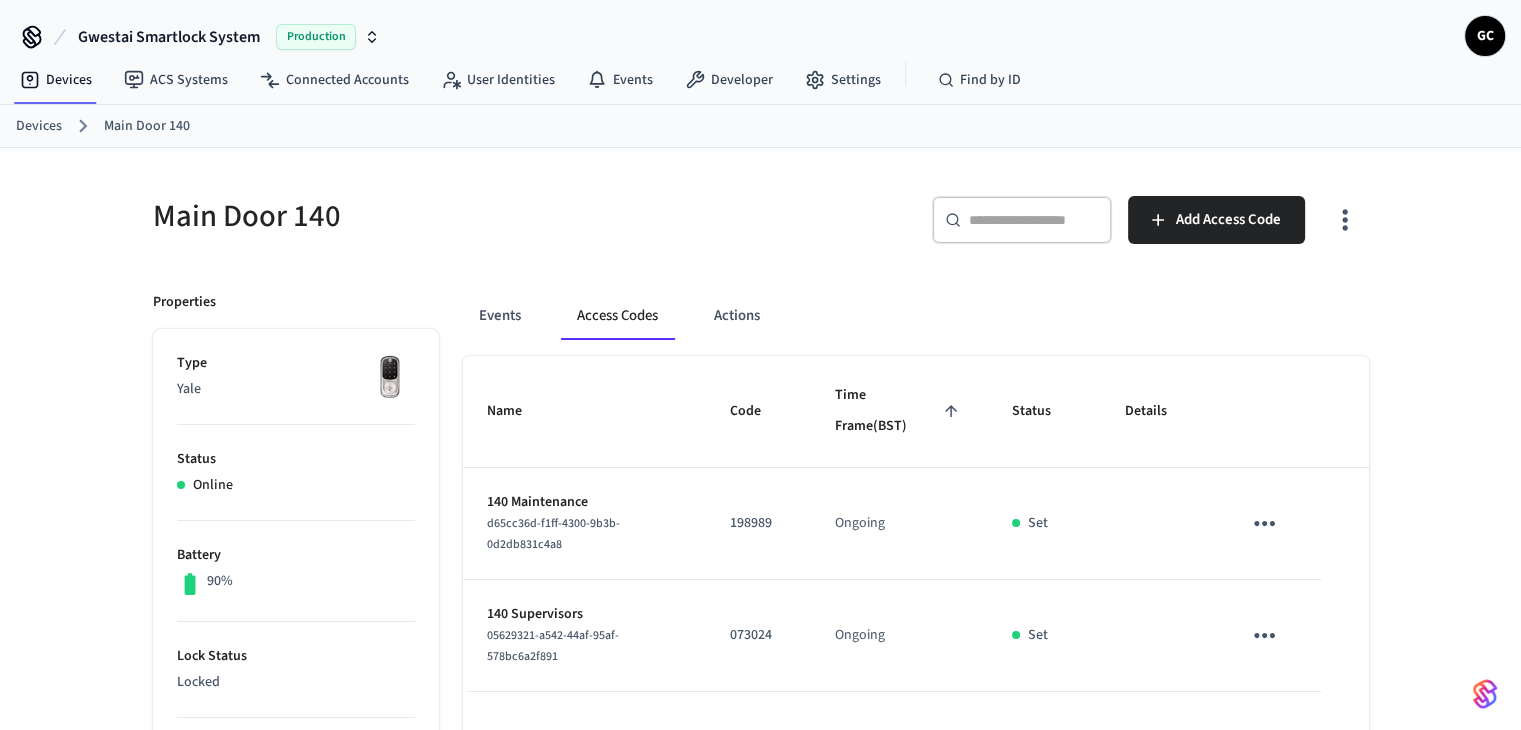 click on "Devices" at bounding box center (39, 126) 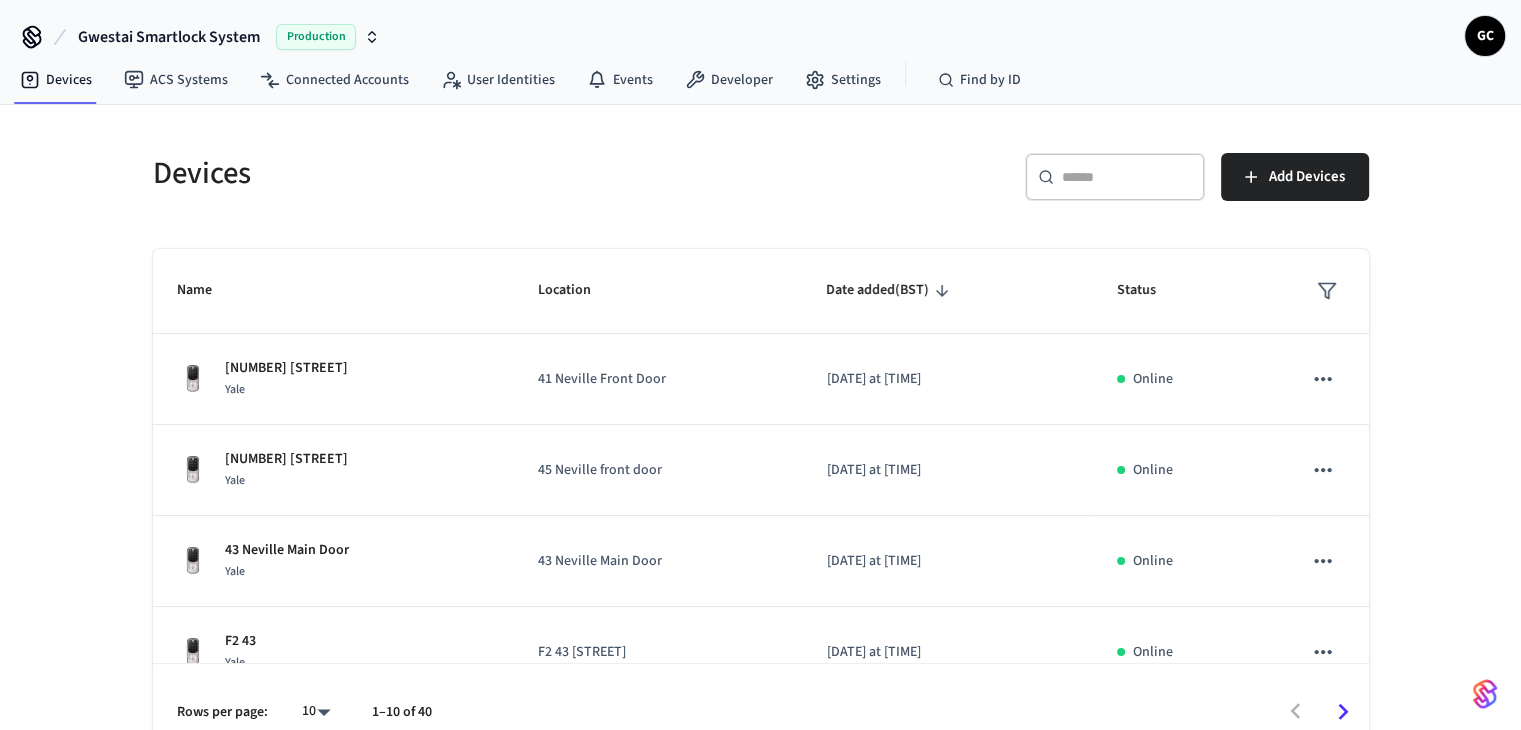 click on "​ ​" at bounding box center (1115, 177) 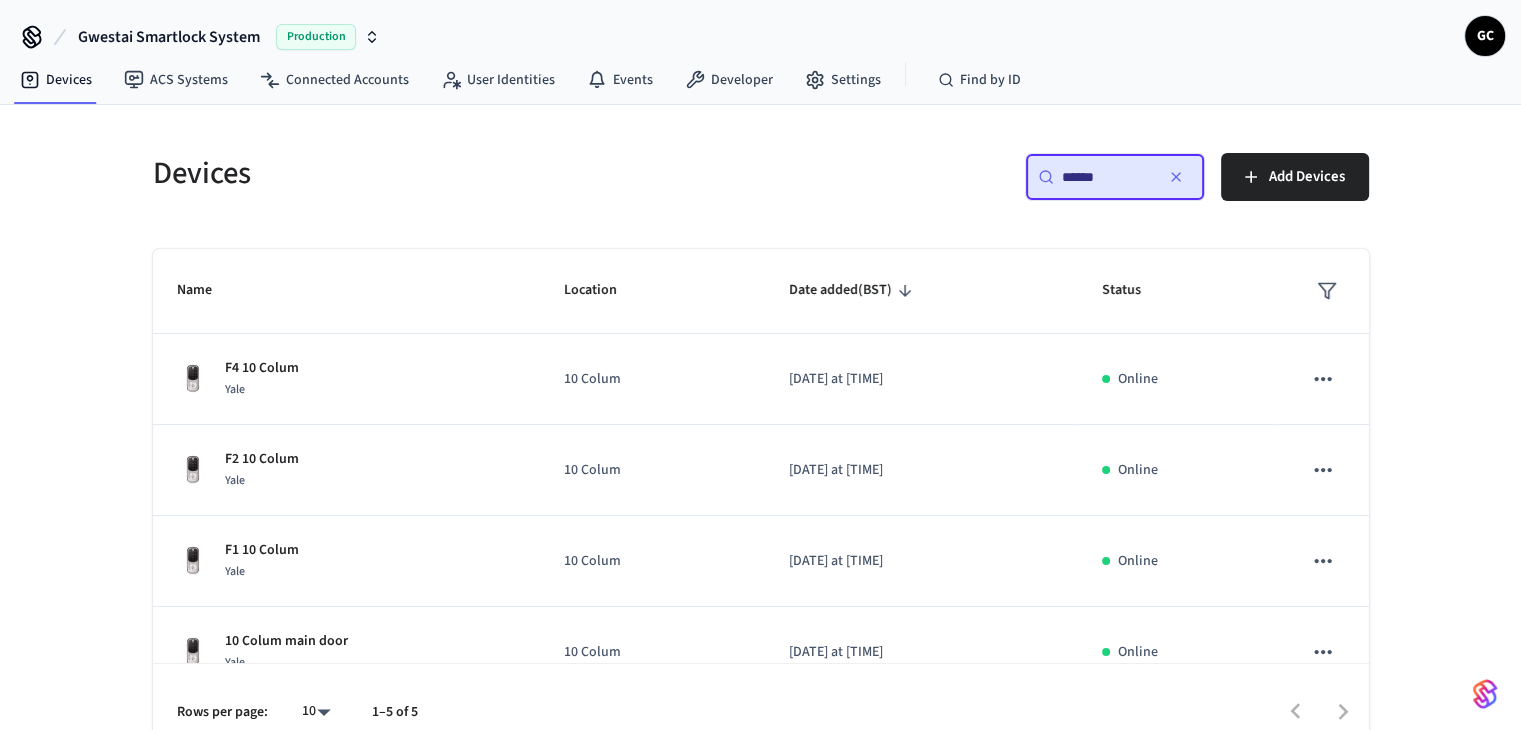 type on "******" 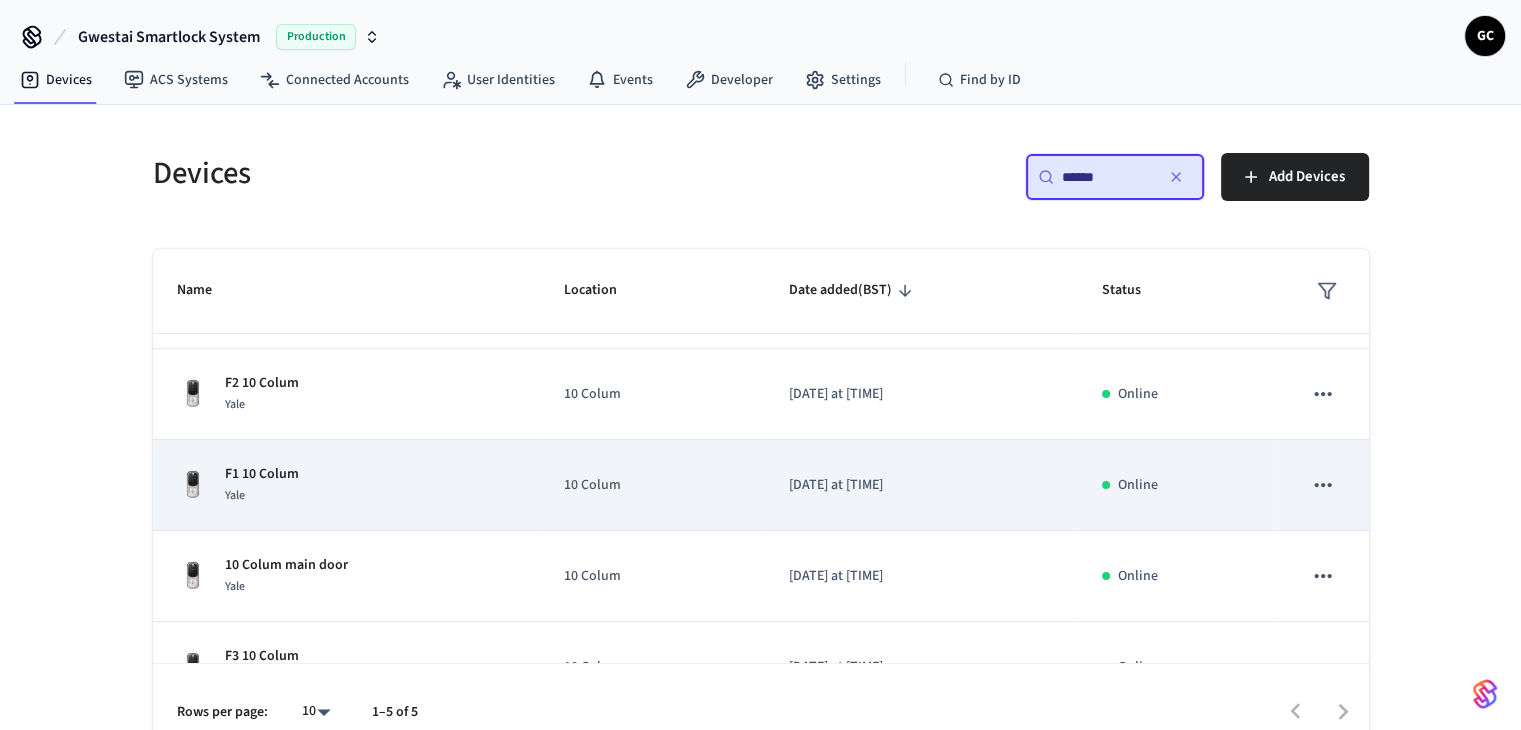 scroll, scrollTop: 125, scrollLeft: 0, axis: vertical 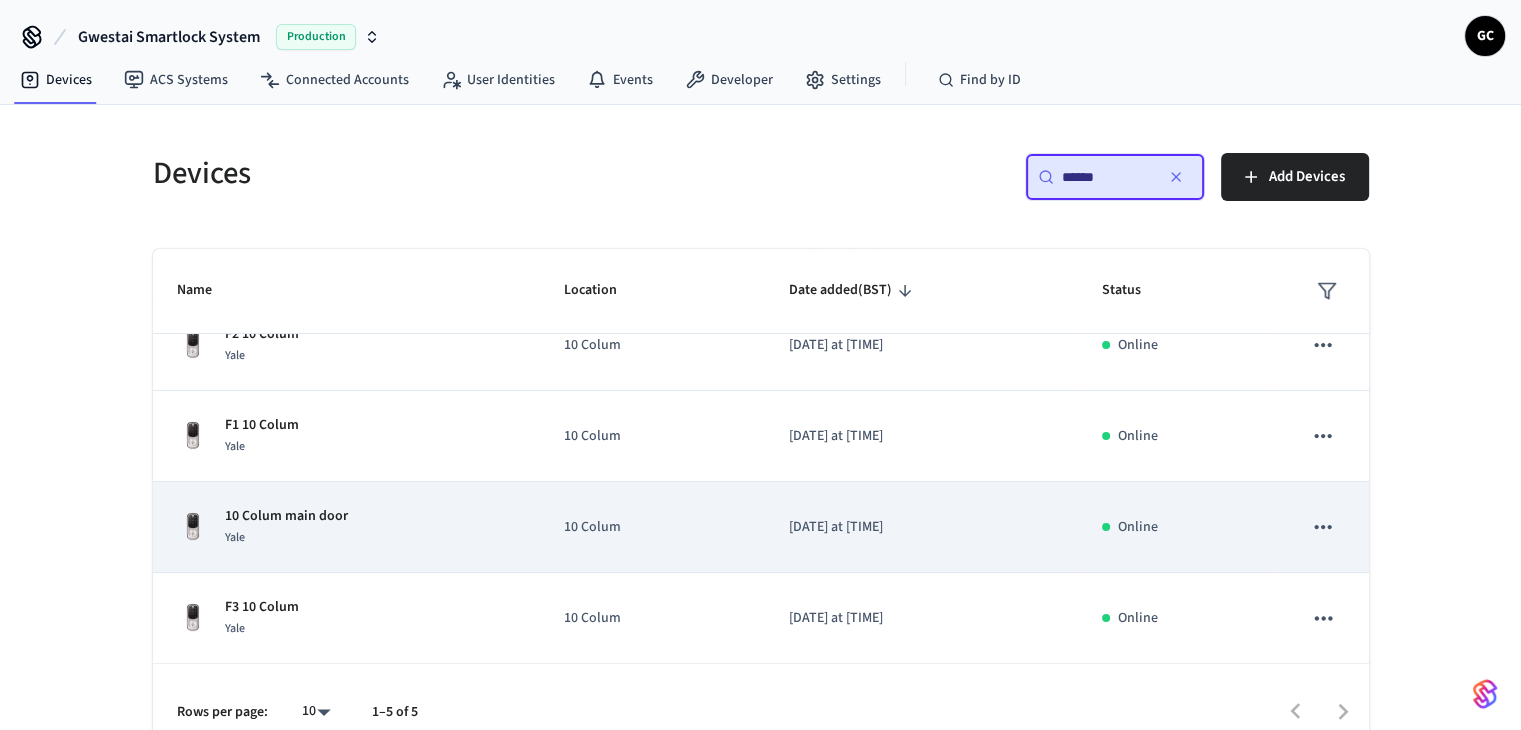click on "10 Colum main door Yale" at bounding box center (347, 527) 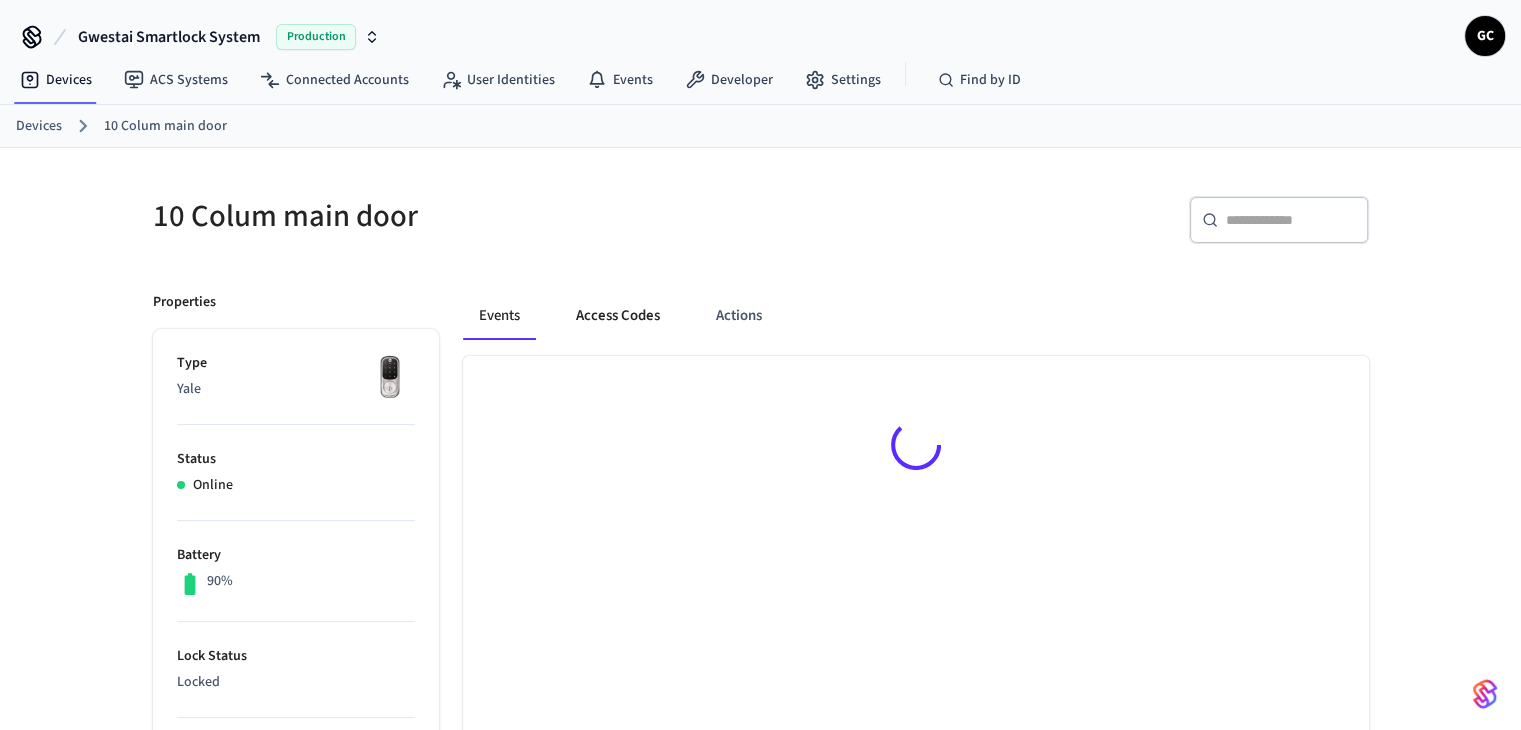 click on "Access Codes" at bounding box center (618, 316) 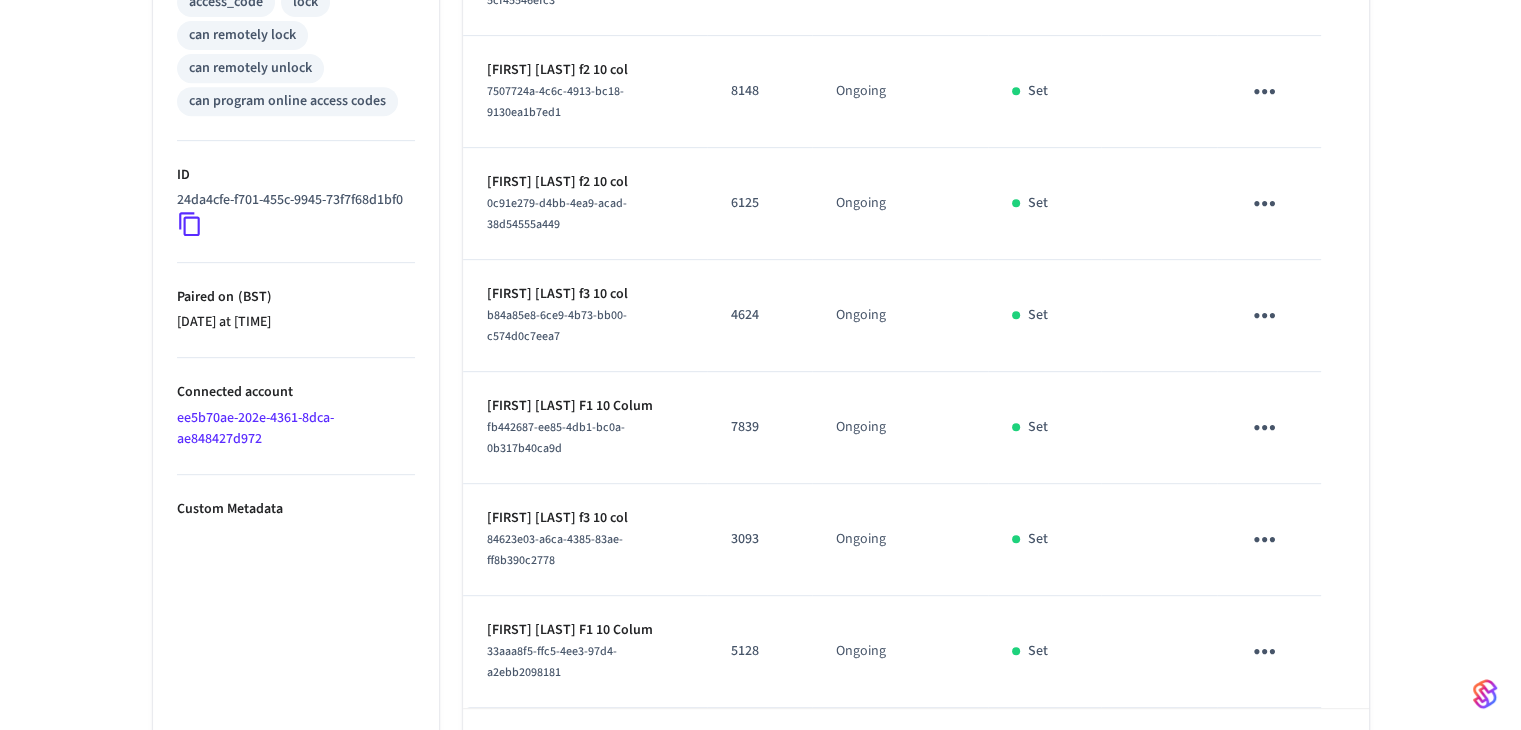 scroll, scrollTop: 952, scrollLeft: 0, axis: vertical 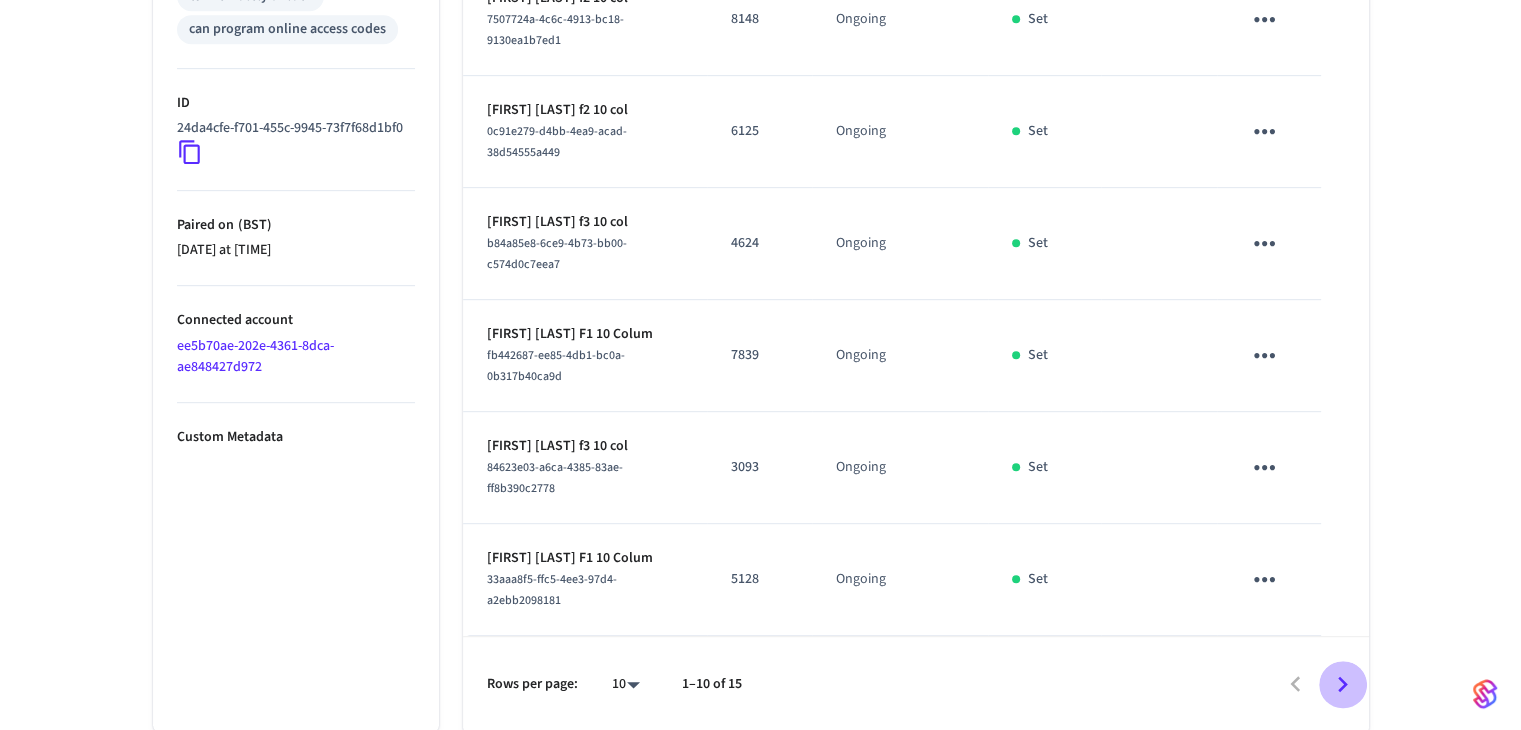 click 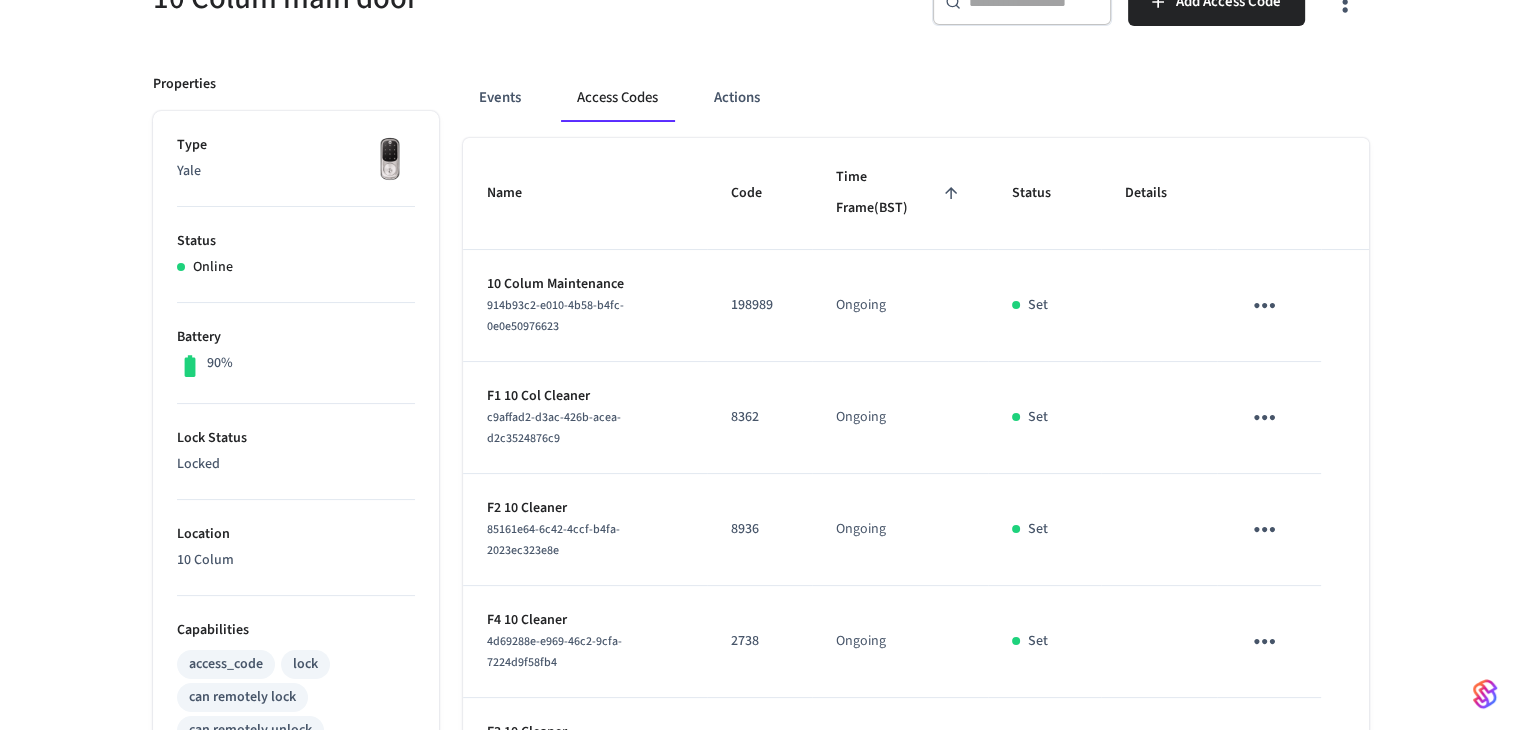 scroll, scrollTop: 718, scrollLeft: 0, axis: vertical 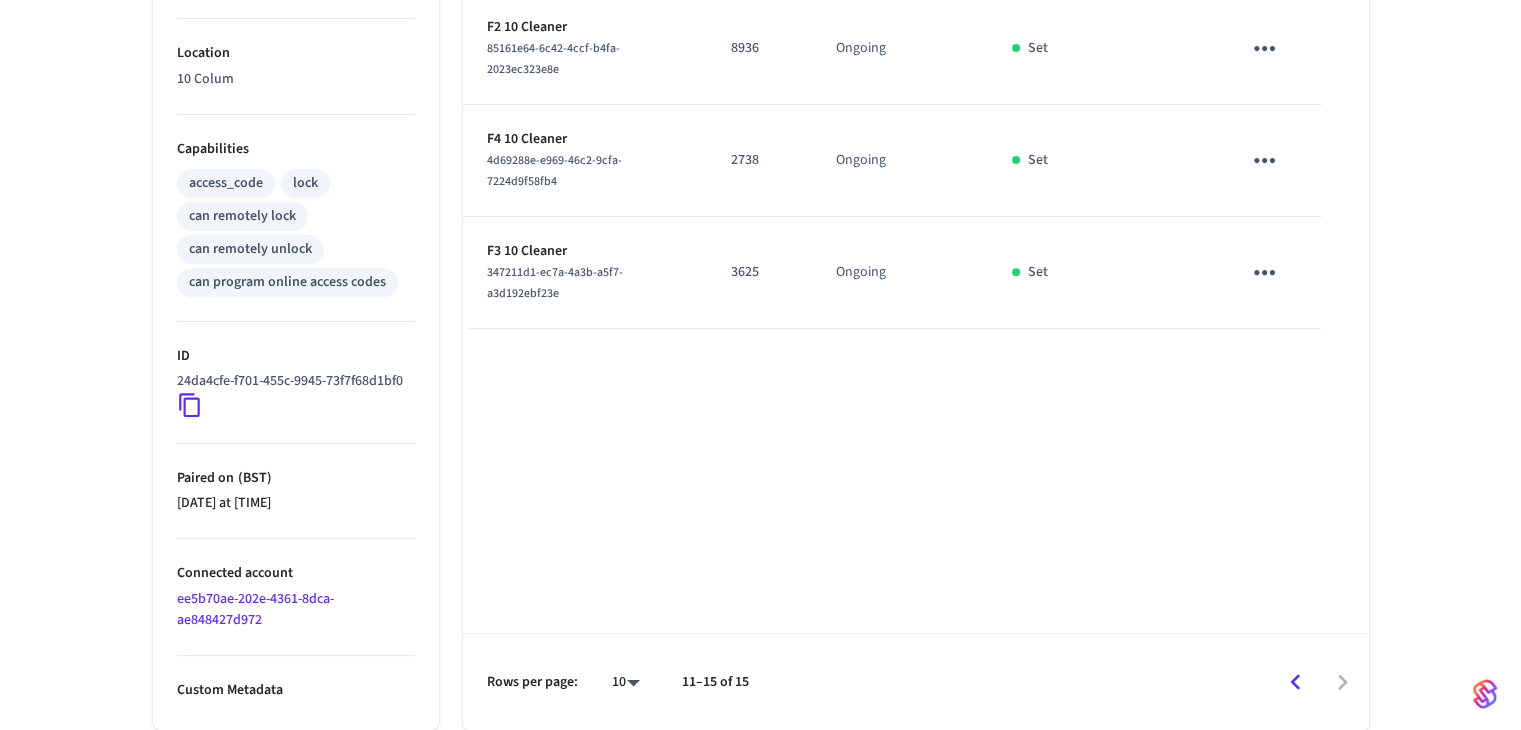 click 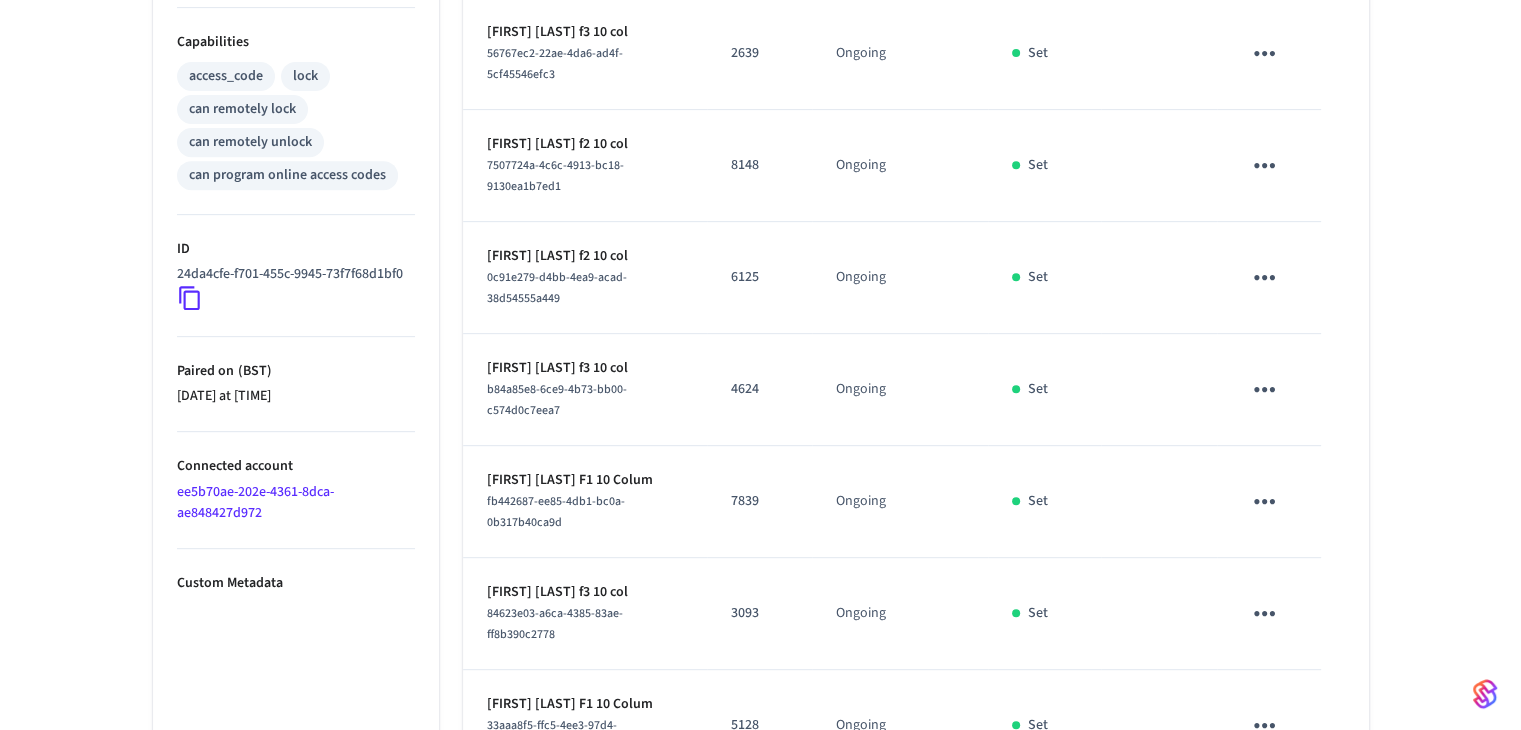 scroll, scrollTop: 952, scrollLeft: 0, axis: vertical 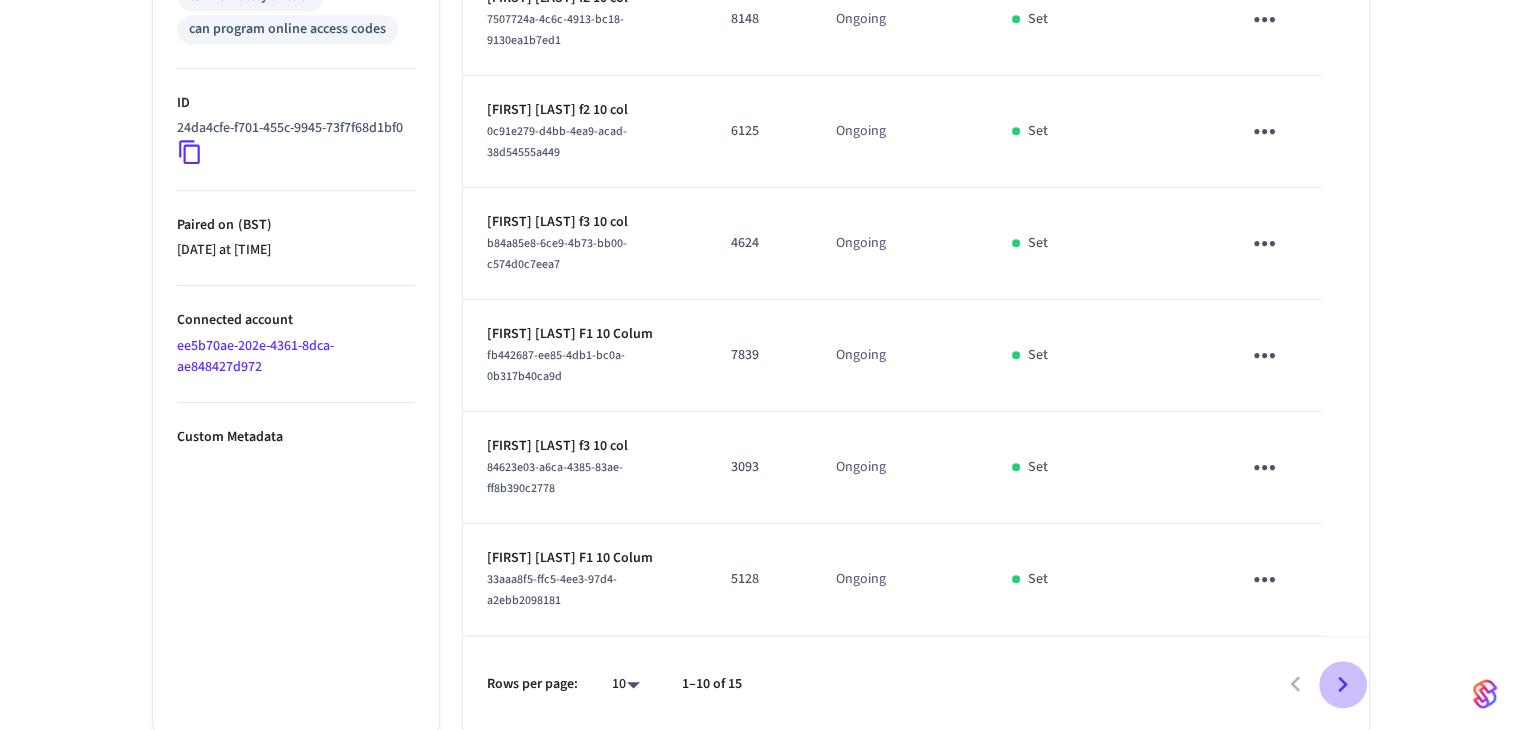 click 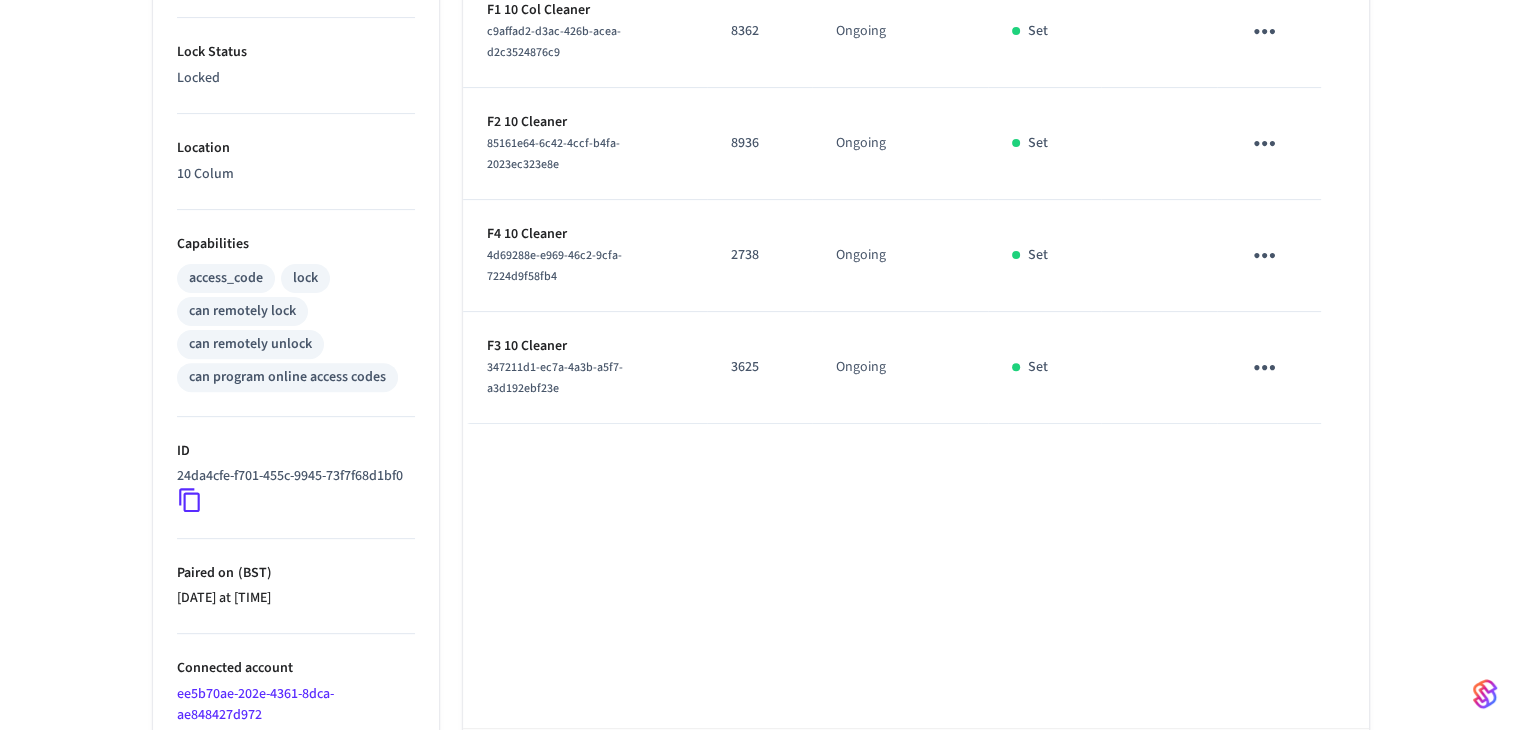 scroll, scrollTop: 718, scrollLeft: 0, axis: vertical 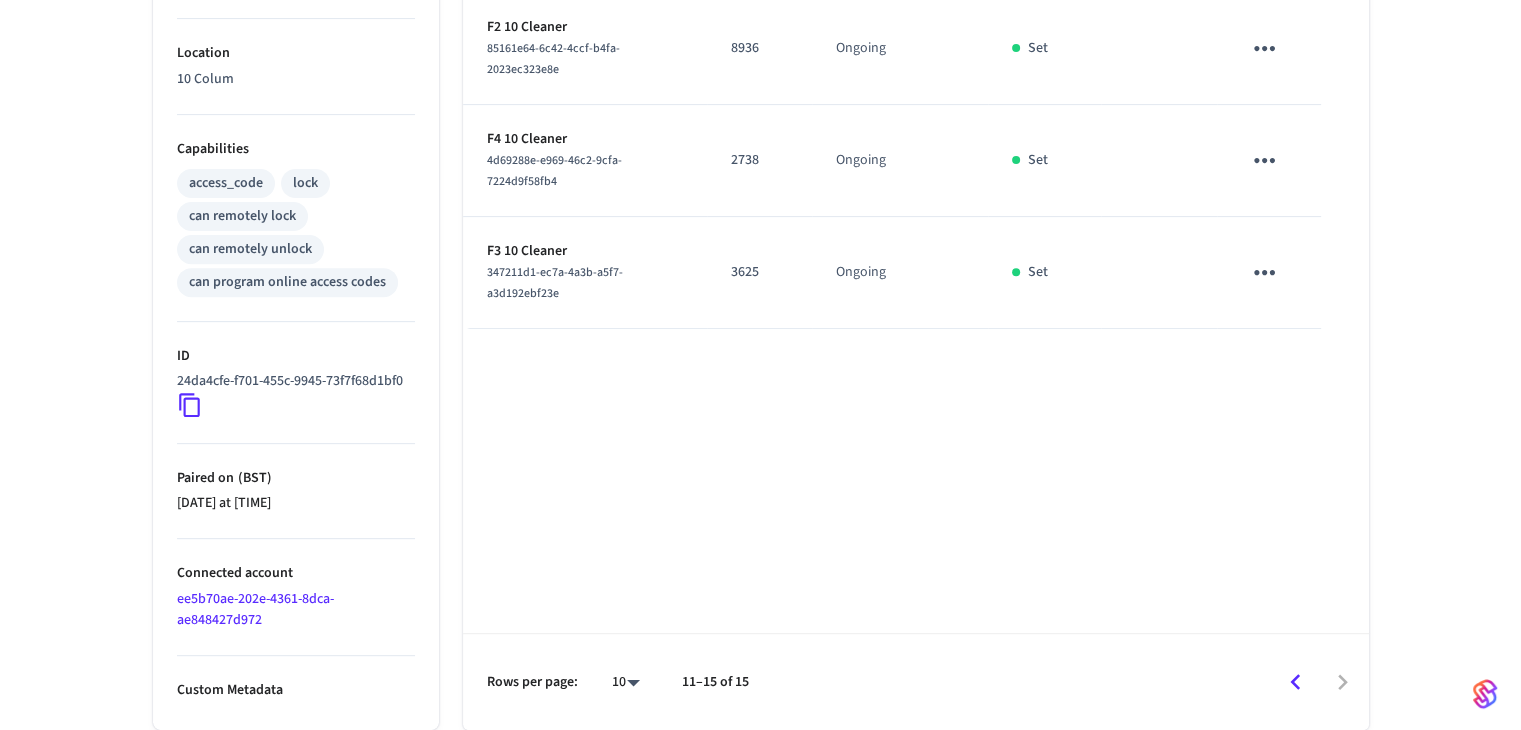 click 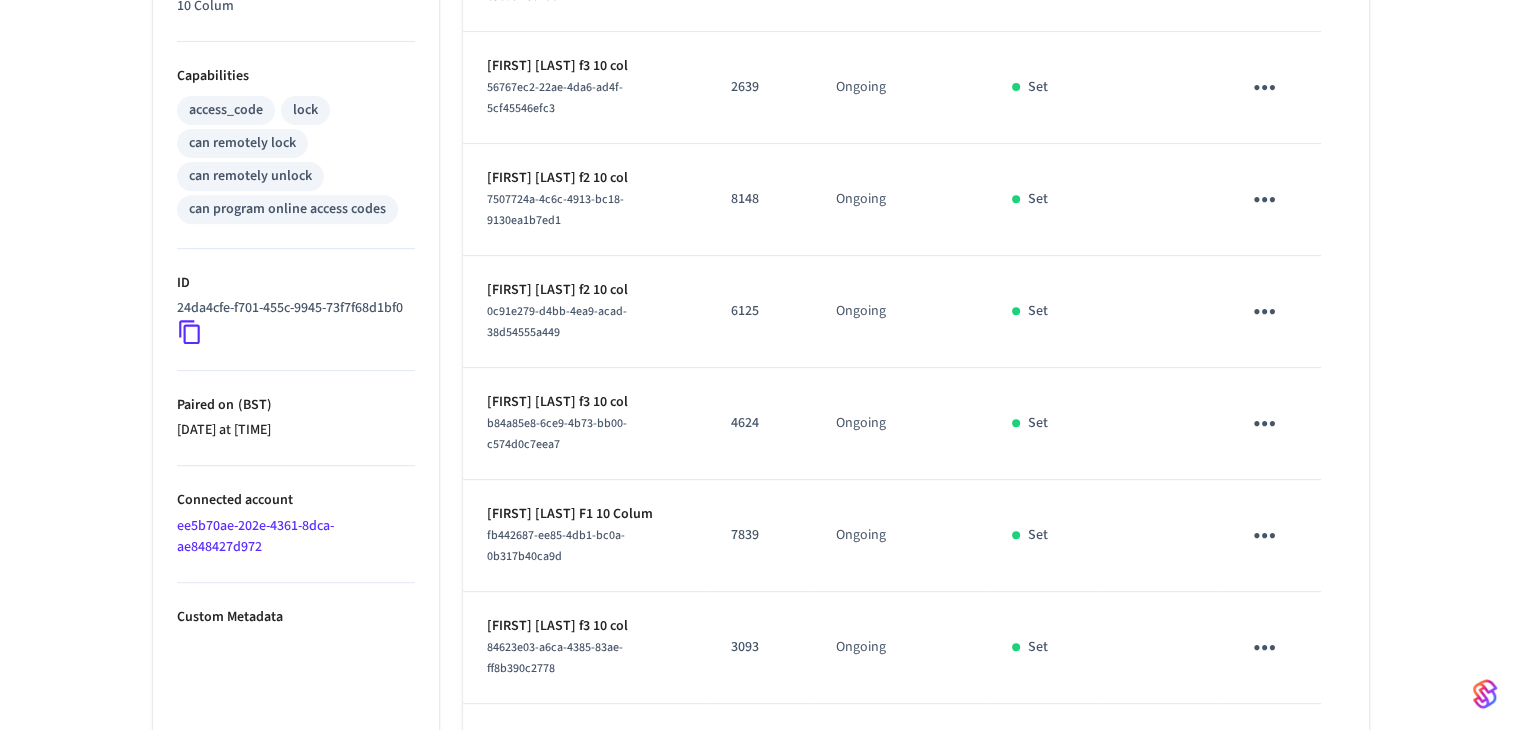 scroll, scrollTop: 752, scrollLeft: 0, axis: vertical 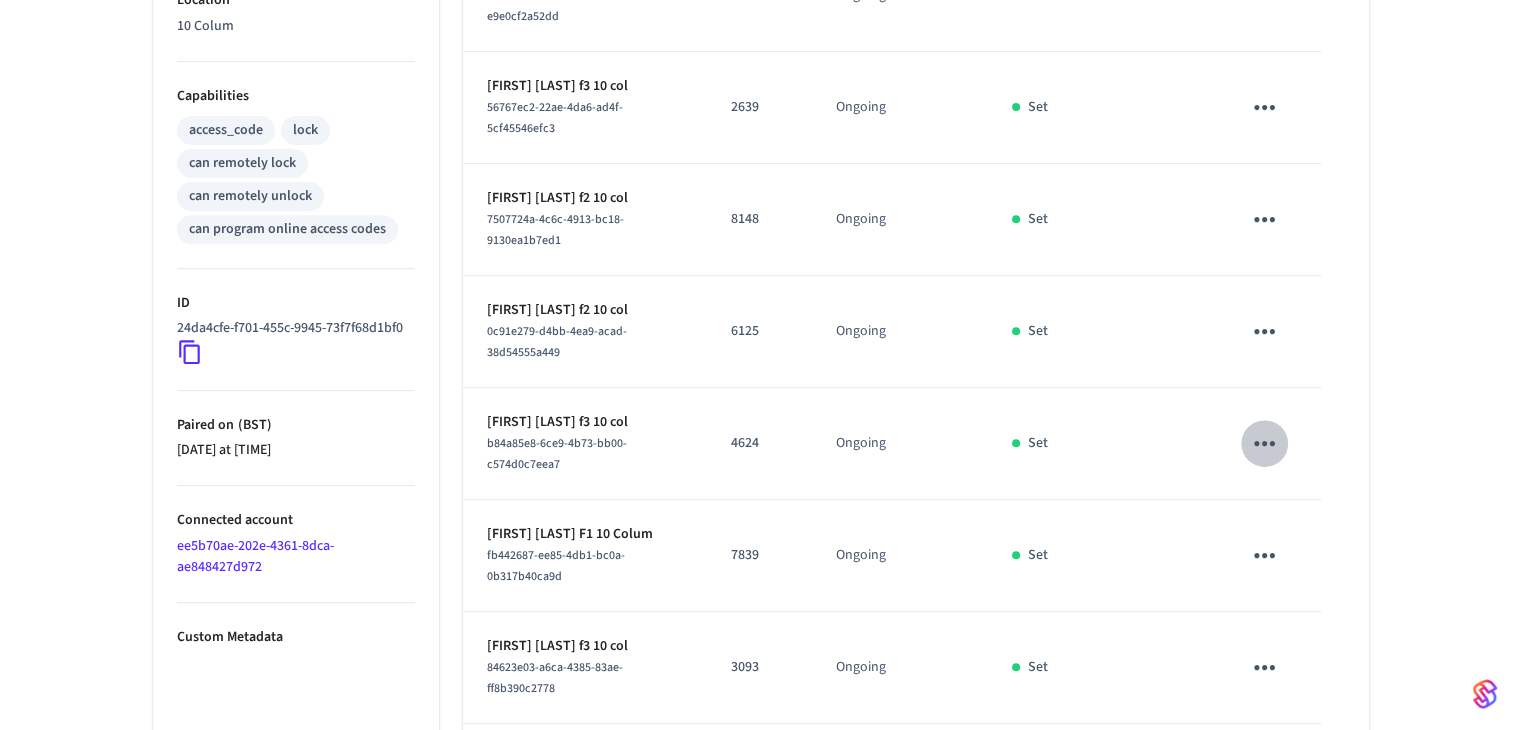 drag, startPoint x: 1262, startPoint y: 434, endPoint x: 1302, endPoint y: 469, distance: 53.15073 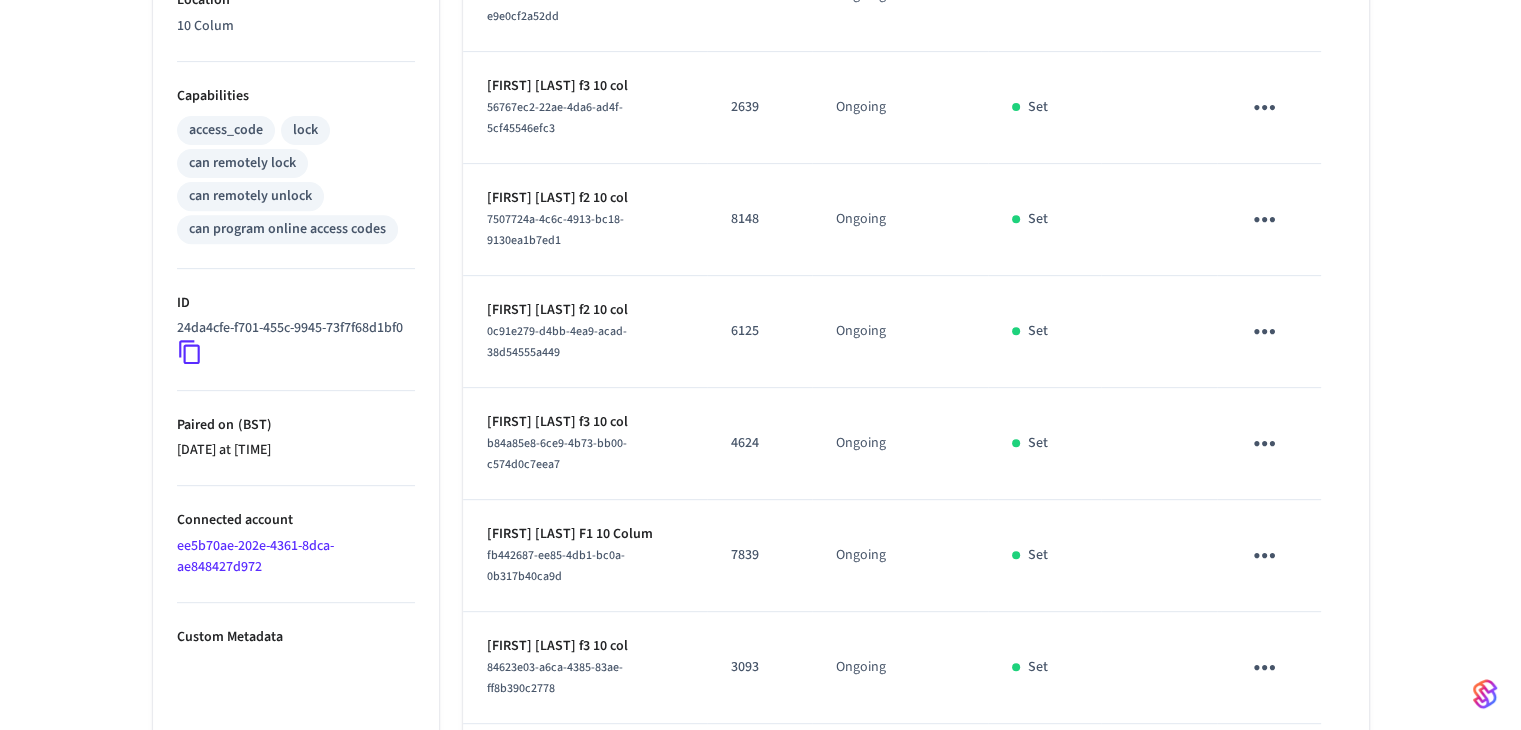 click 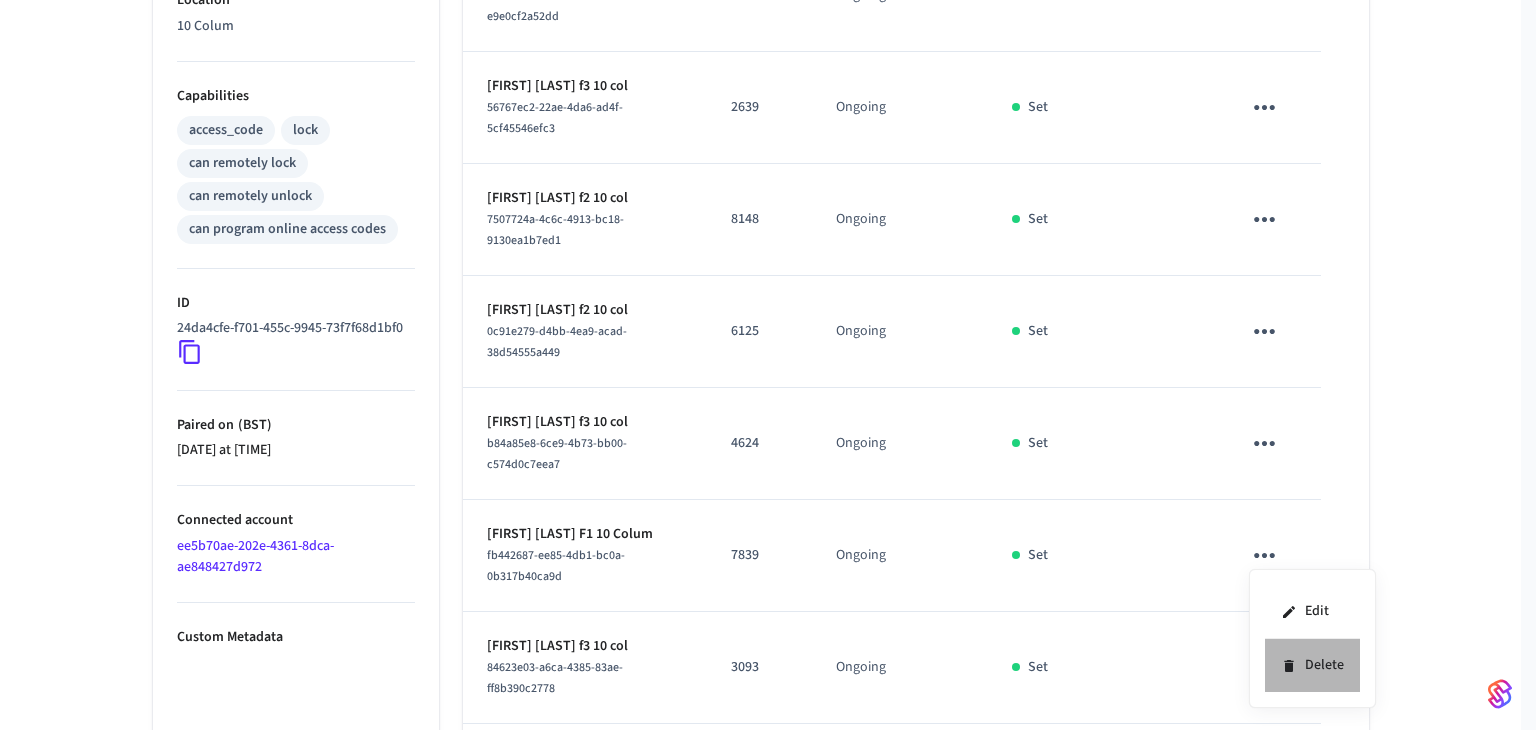 click on "Delete" at bounding box center [1312, 665] 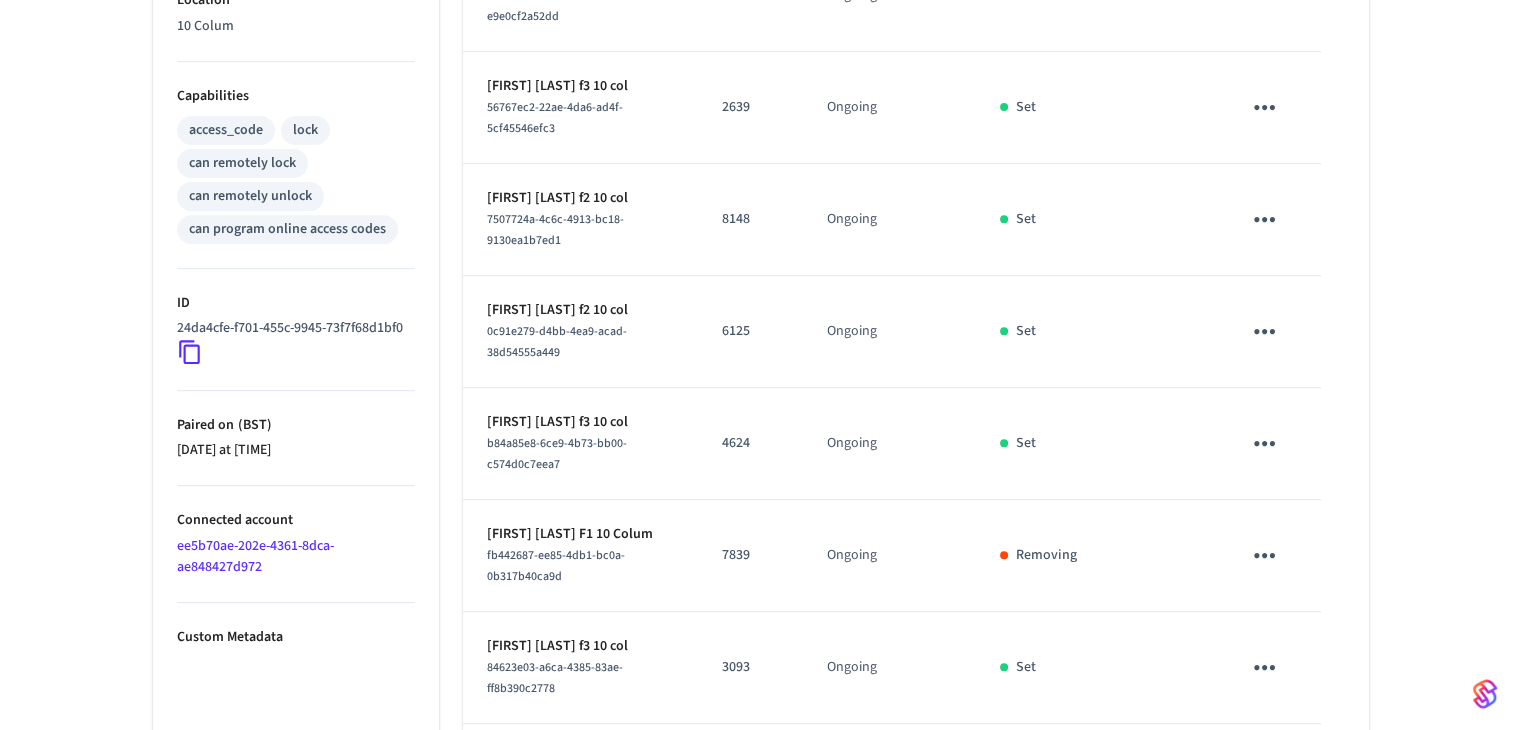 click 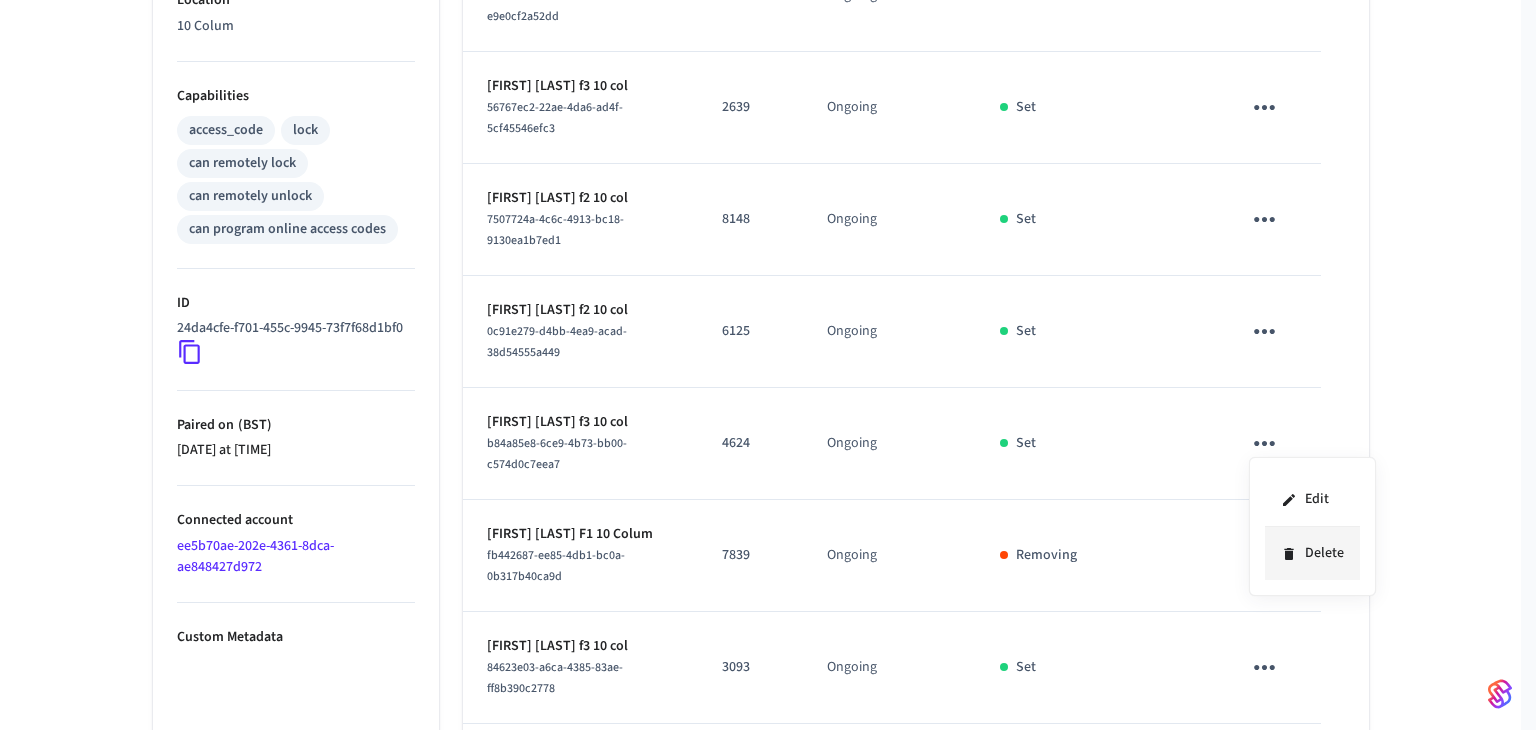 click on "Delete" at bounding box center (1312, 553) 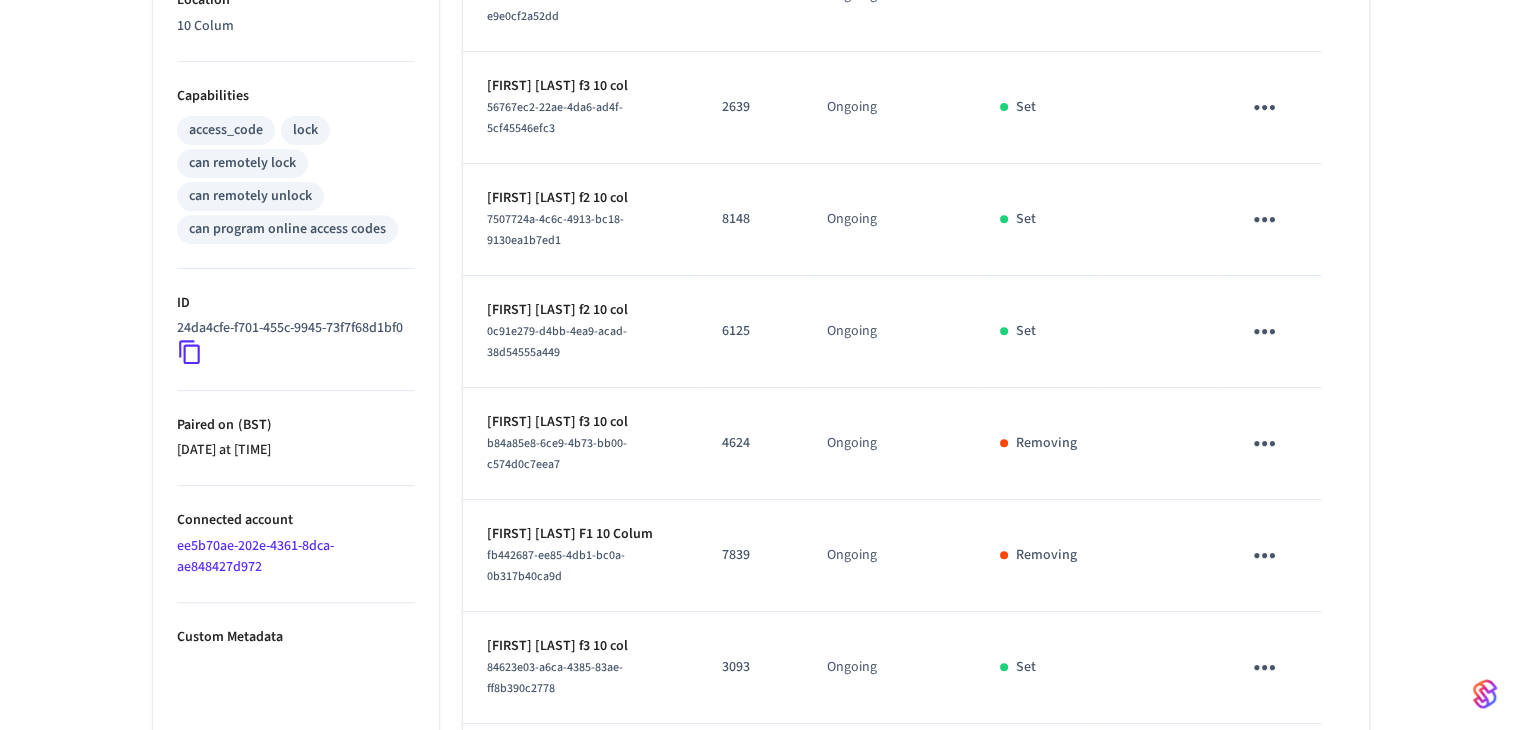 click 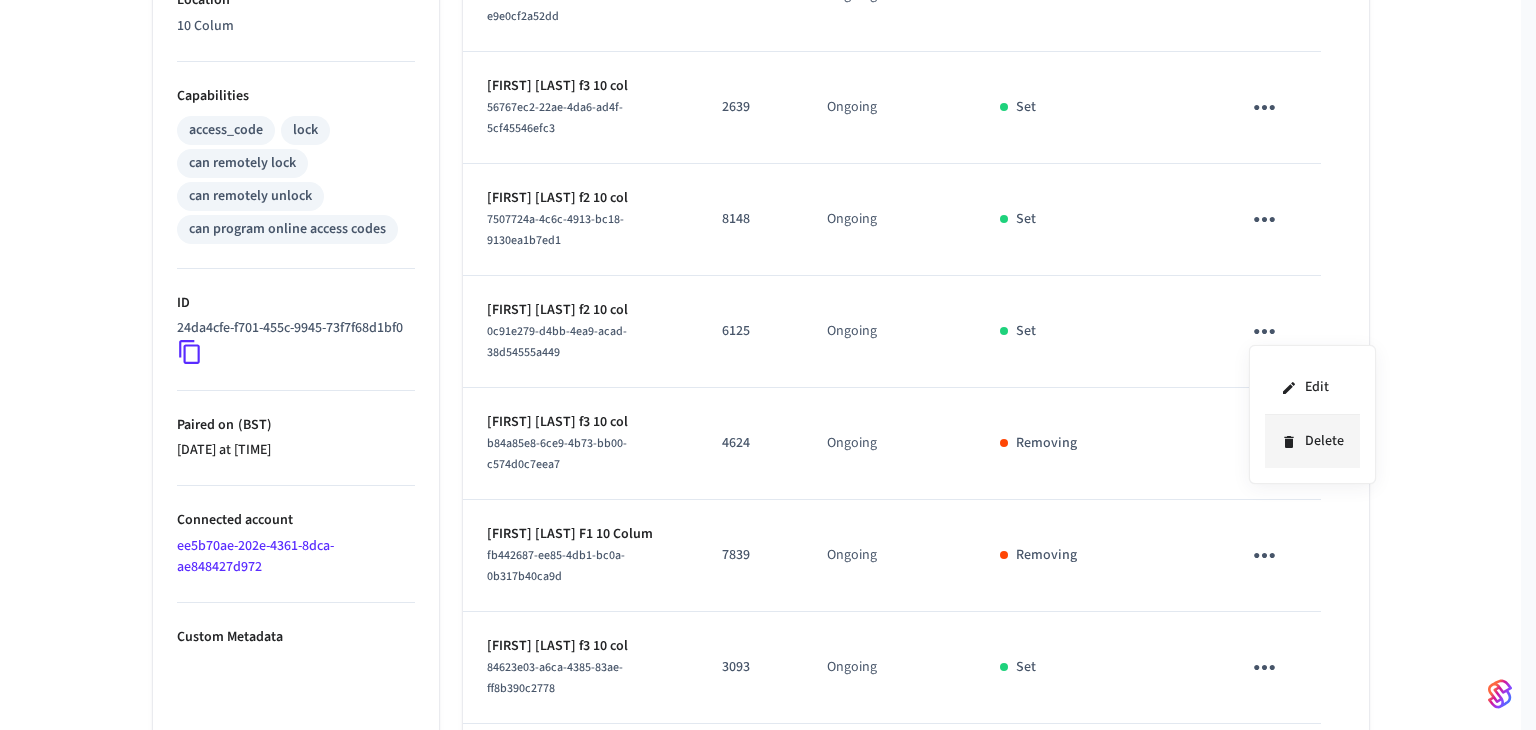 click 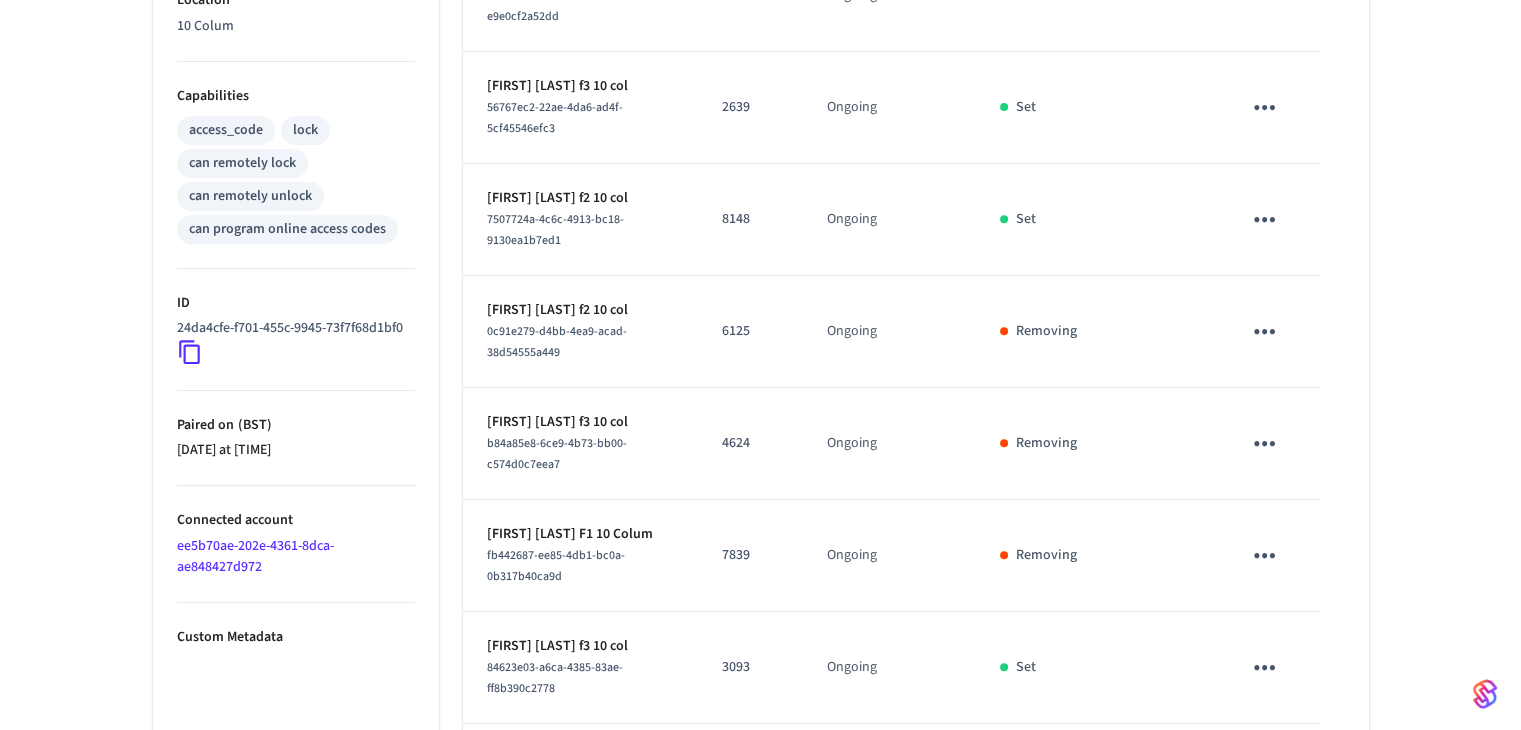 click 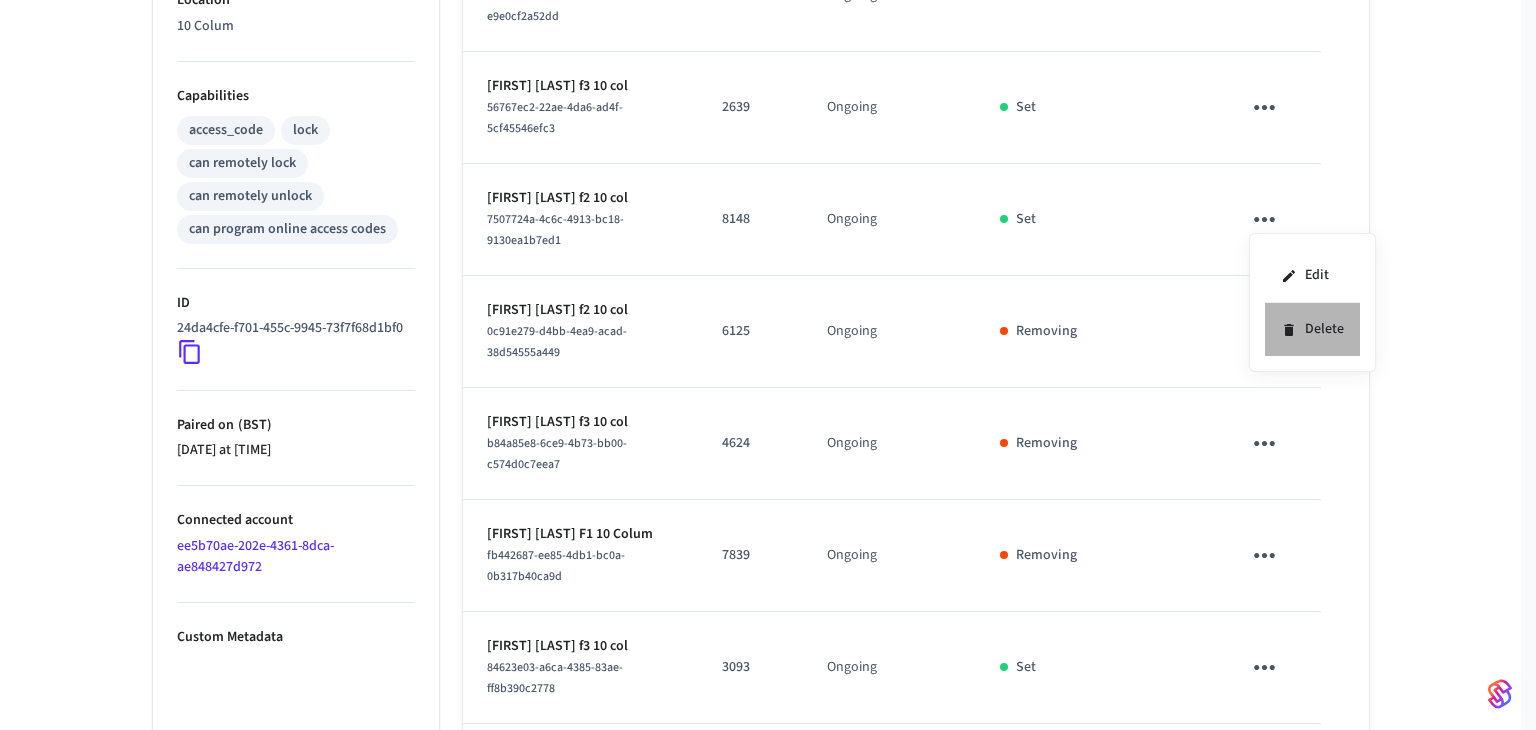 click on "Delete" at bounding box center (1312, 329) 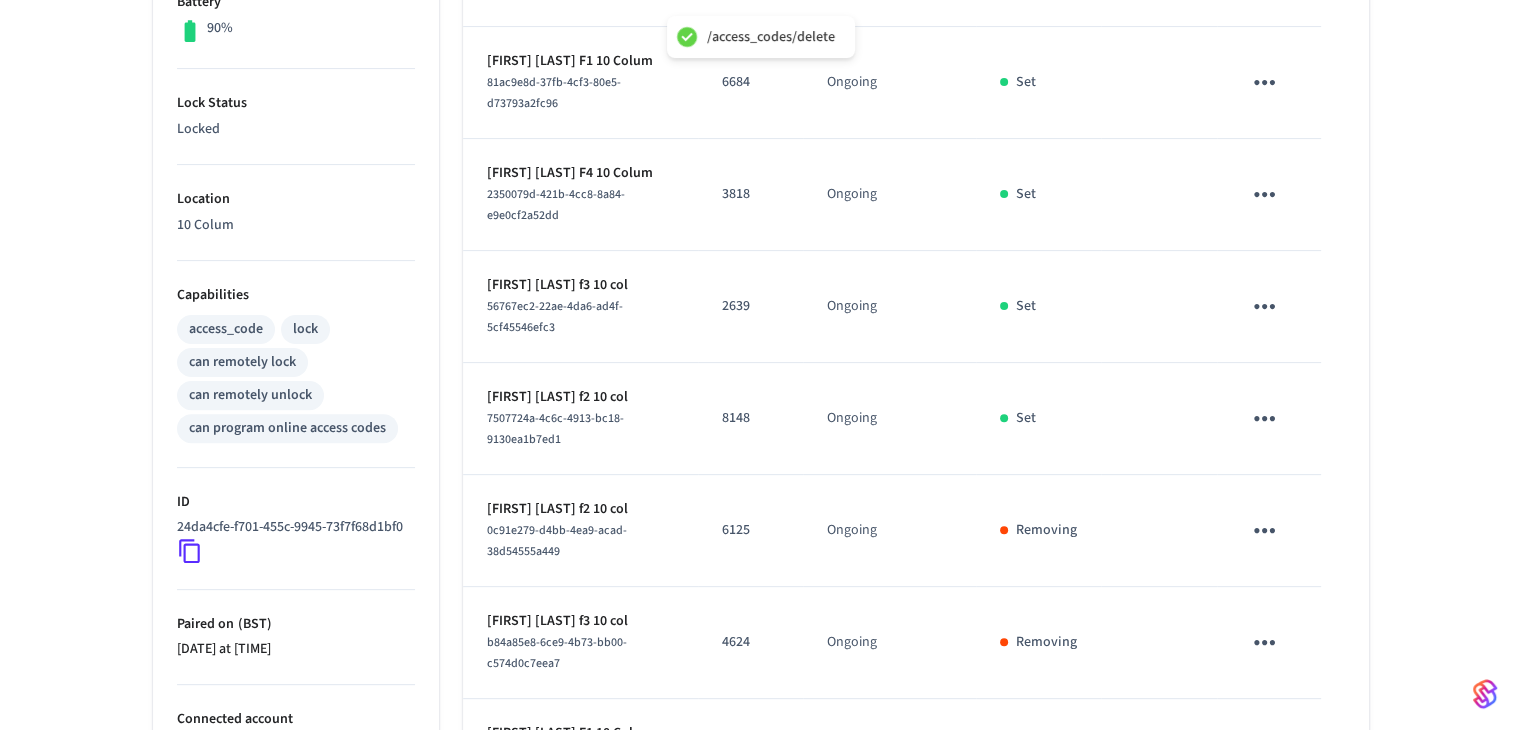 scroll, scrollTop: 552, scrollLeft: 0, axis: vertical 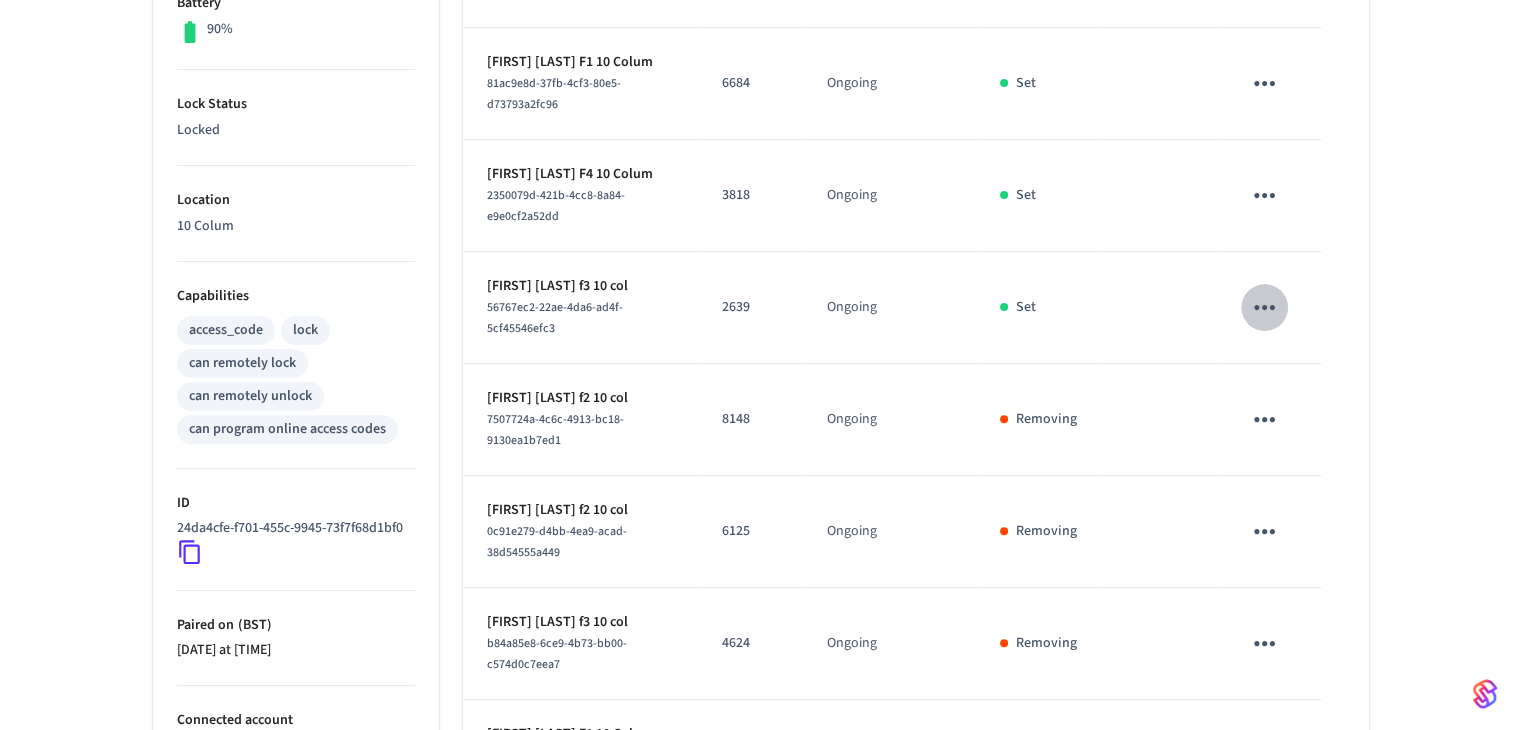 click 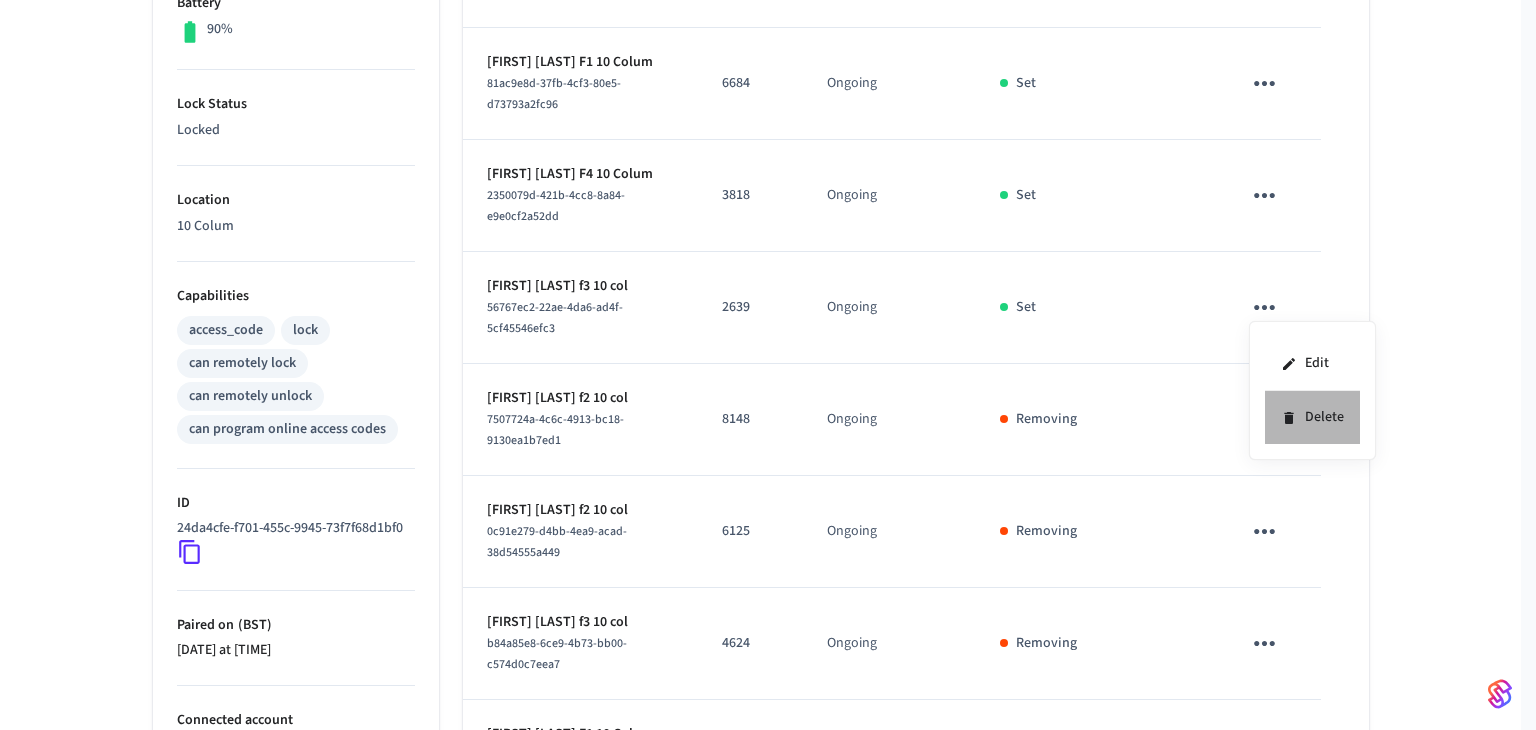 click on "Delete" at bounding box center (1312, 417) 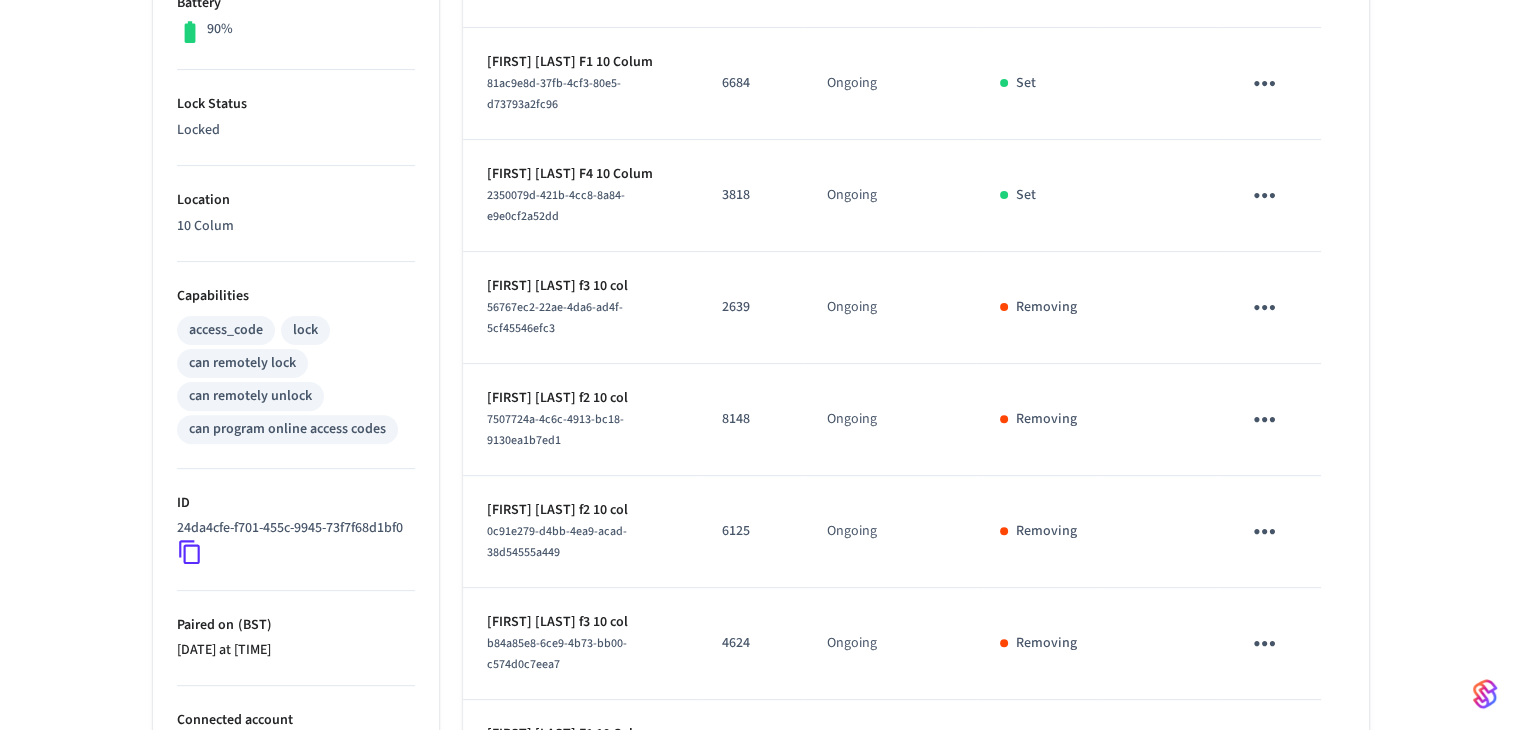 click 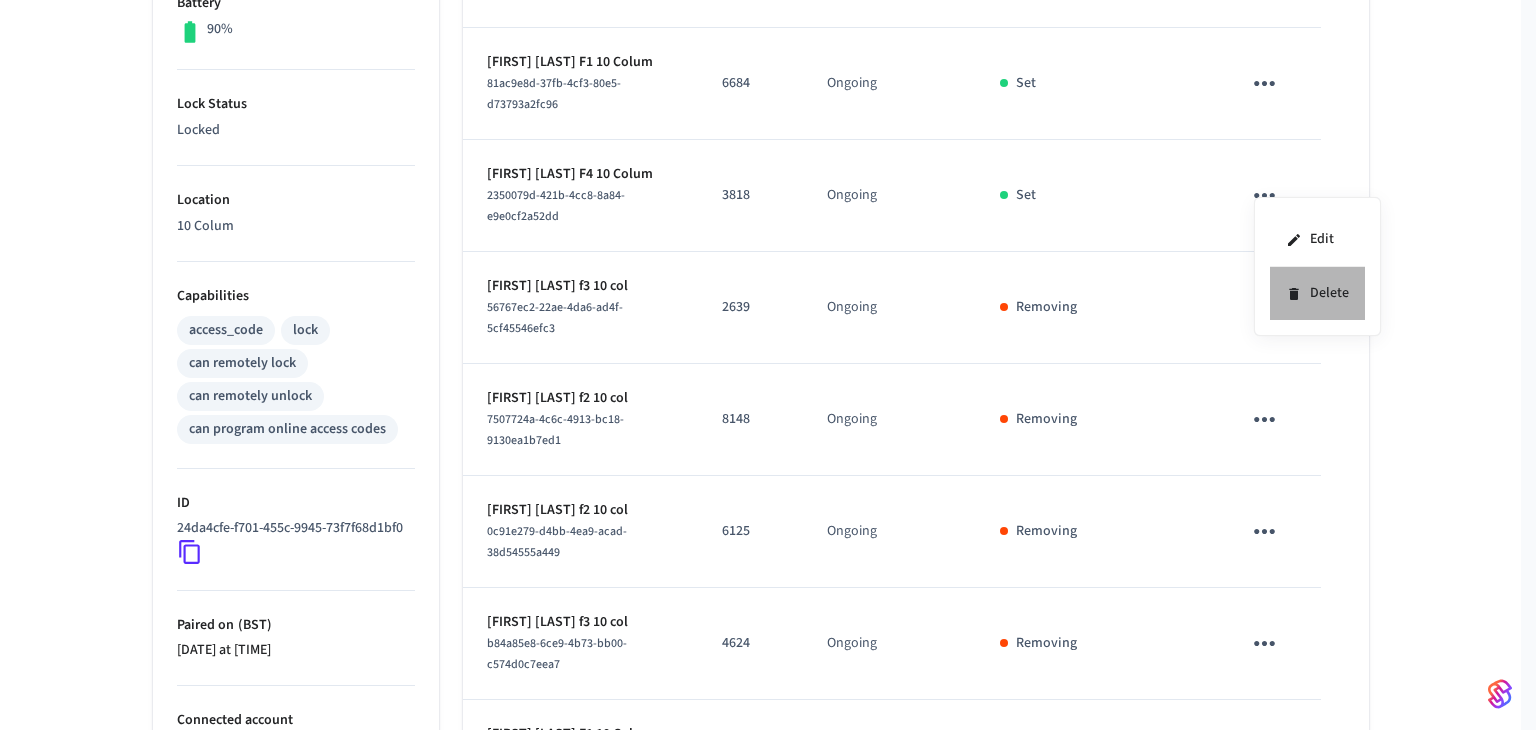 click on "Delete" at bounding box center (1317, 293) 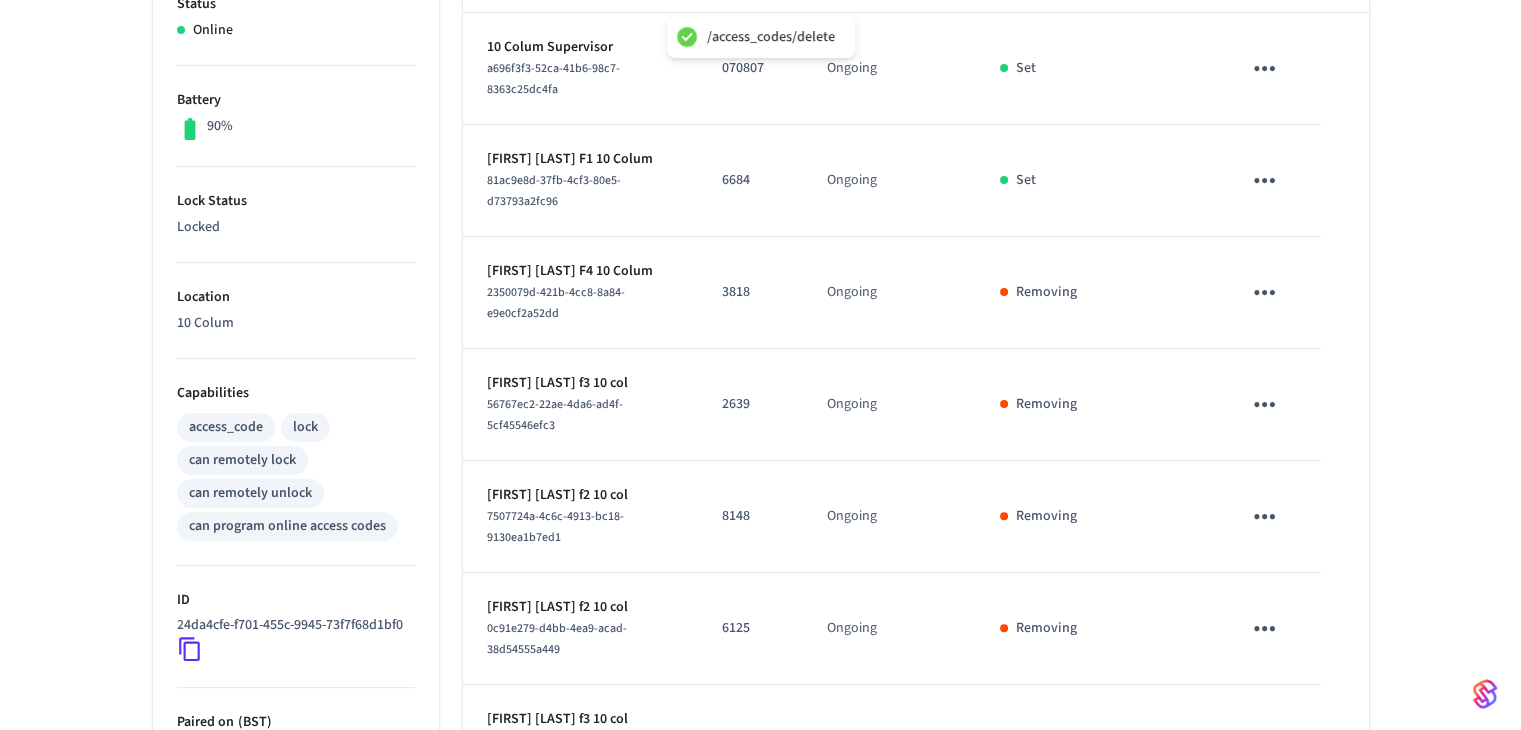 scroll, scrollTop: 352, scrollLeft: 0, axis: vertical 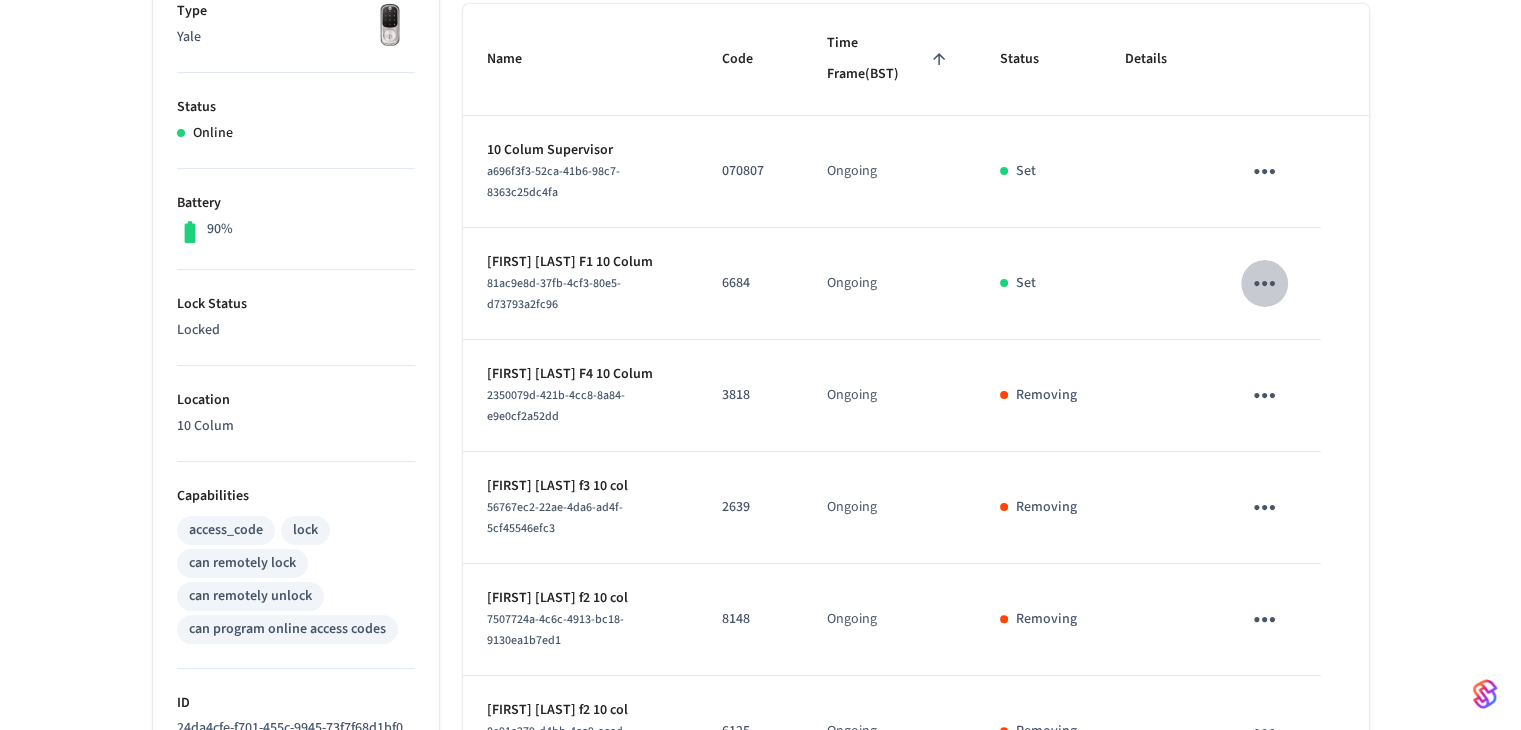 click 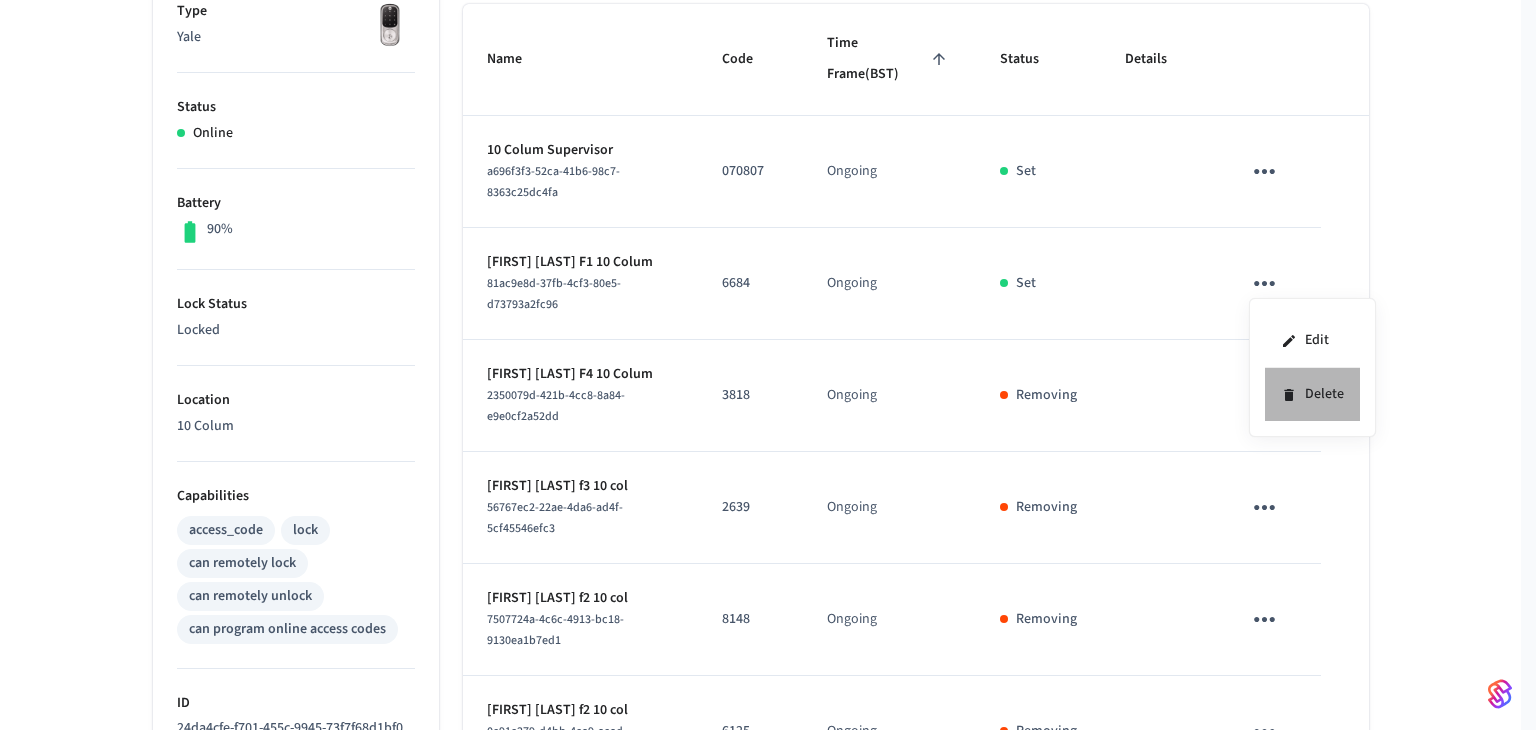 click on "Delete" at bounding box center (1312, 394) 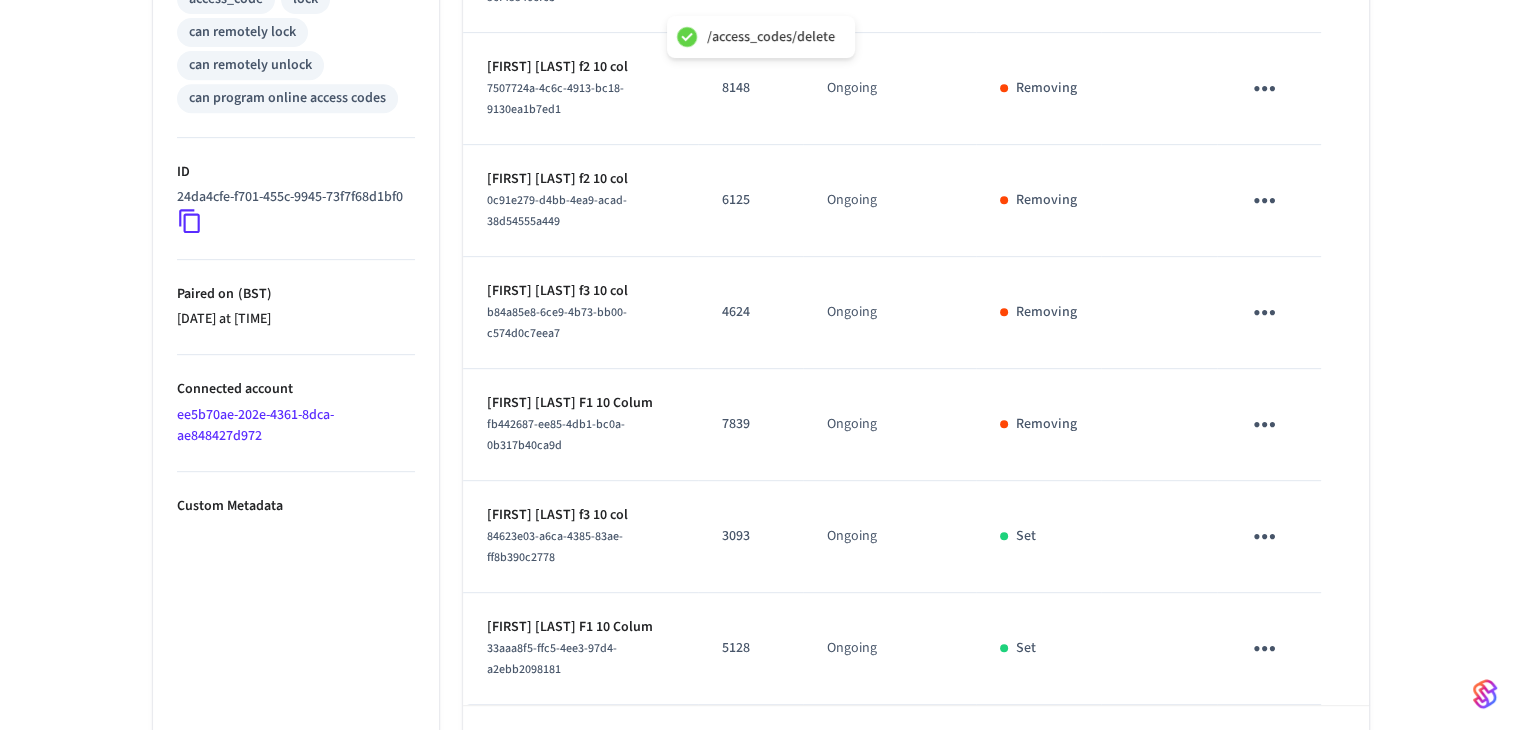 scroll, scrollTop: 952, scrollLeft: 0, axis: vertical 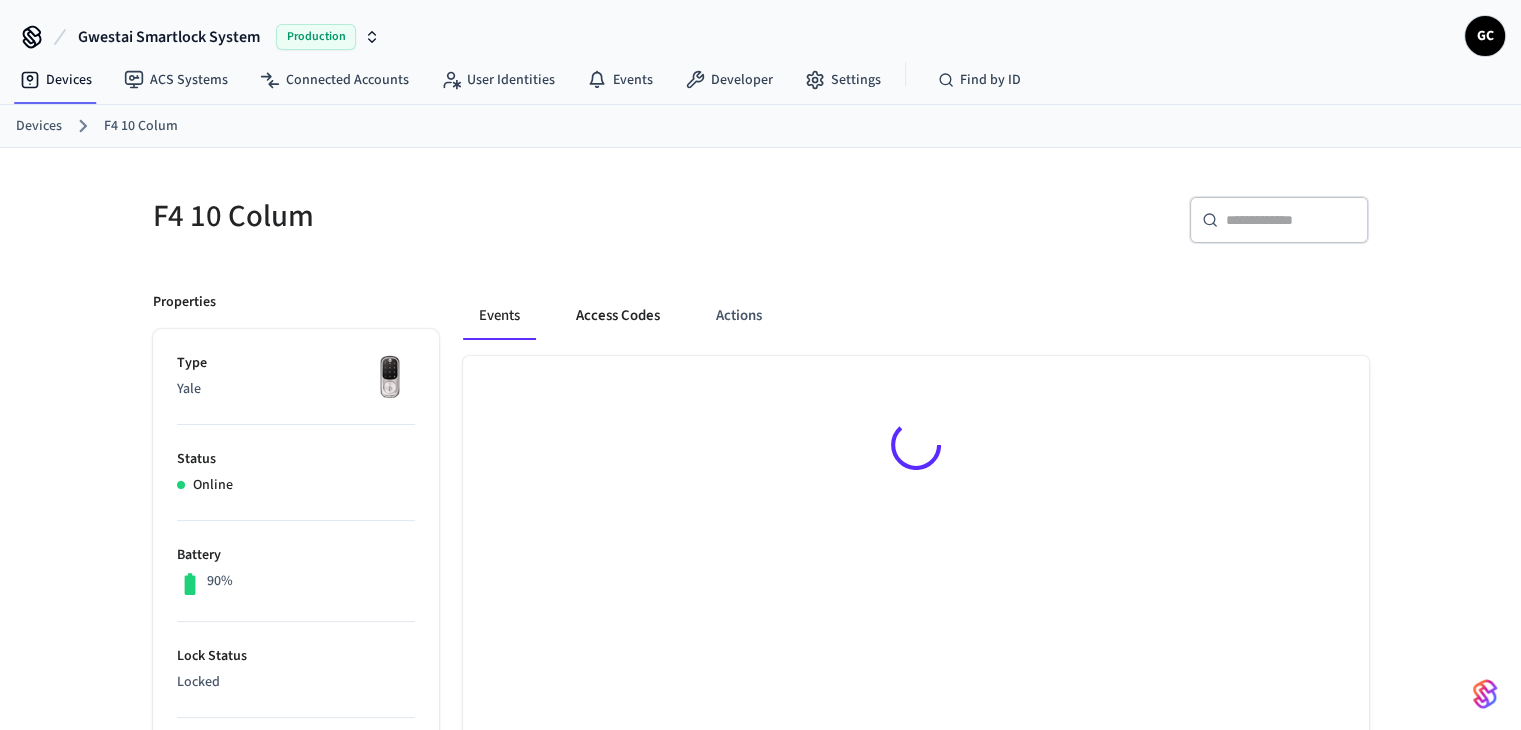 click on "Access Codes" at bounding box center (618, 316) 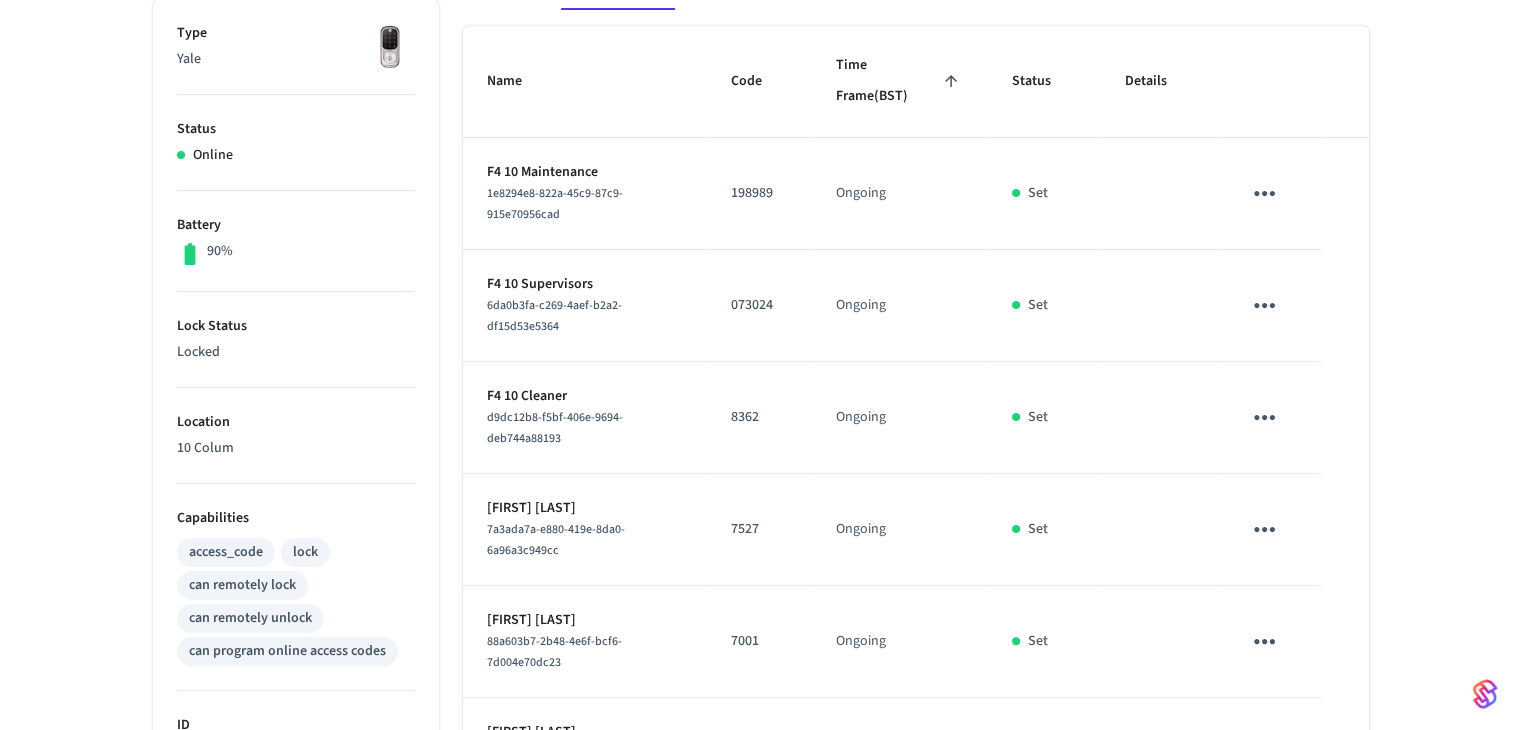 scroll, scrollTop: 730, scrollLeft: 0, axis: vertical 